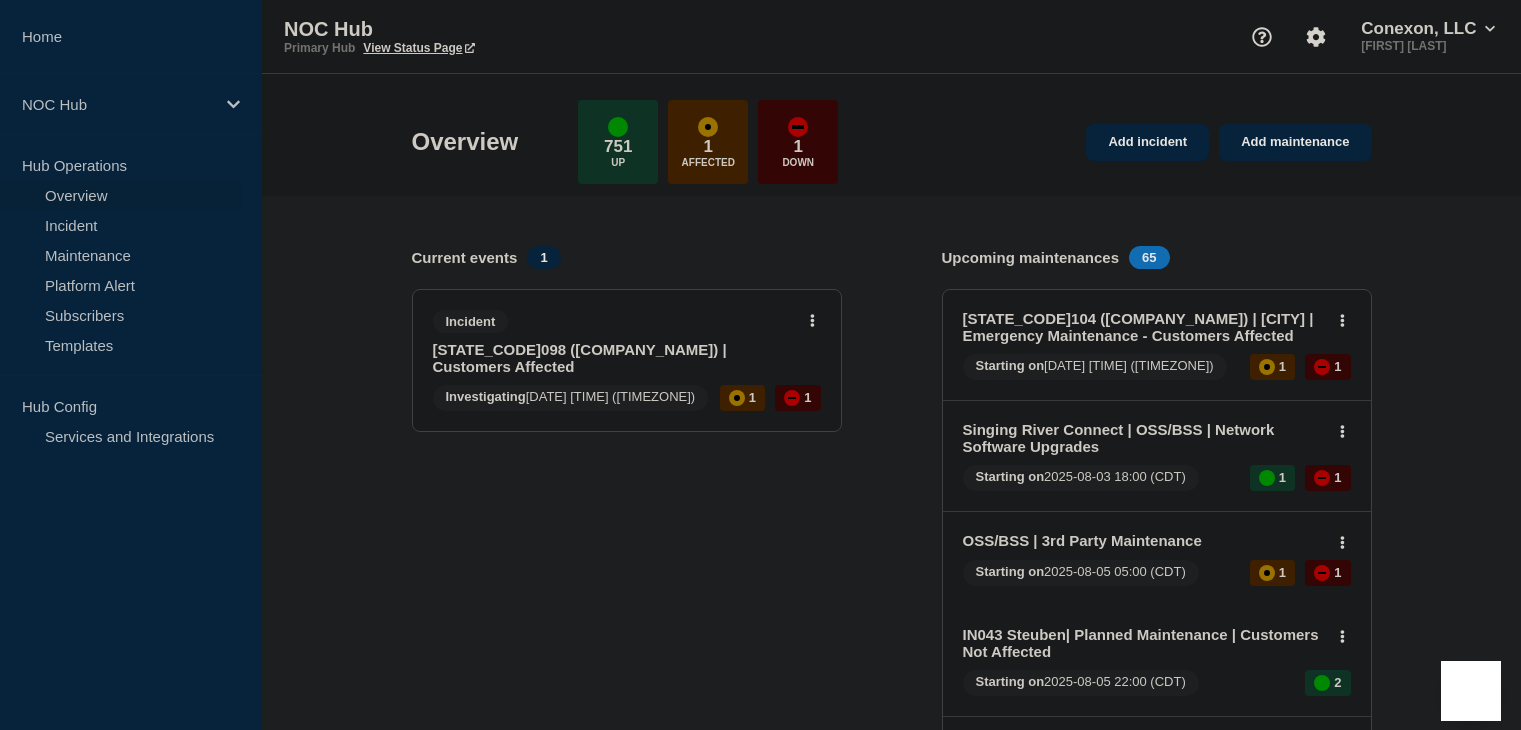 scroll, scrollTop: 0, scrollLeft: 0, axis: both 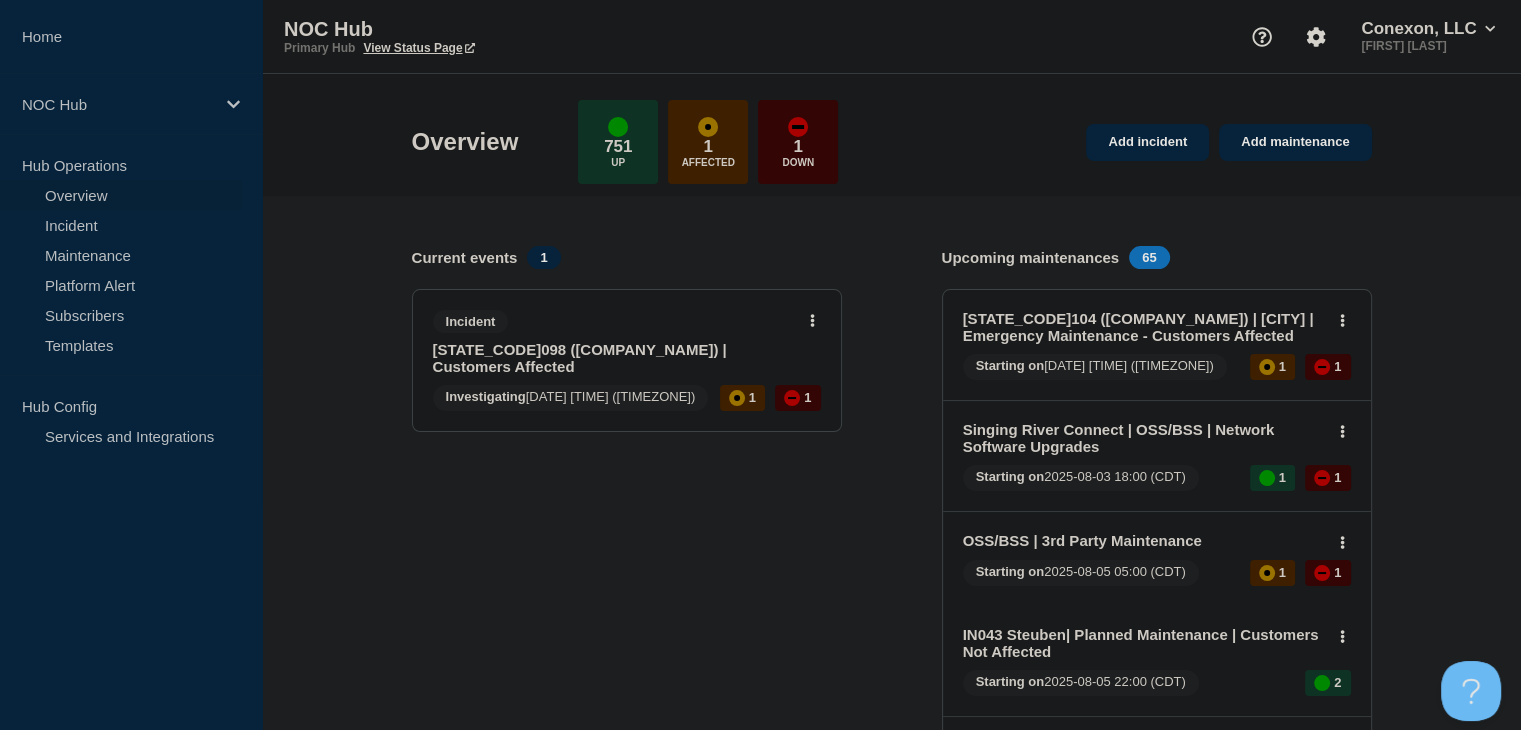 click on "GA098 (Central Georgia) | Customers Affected" at bounding box center [613, 358] 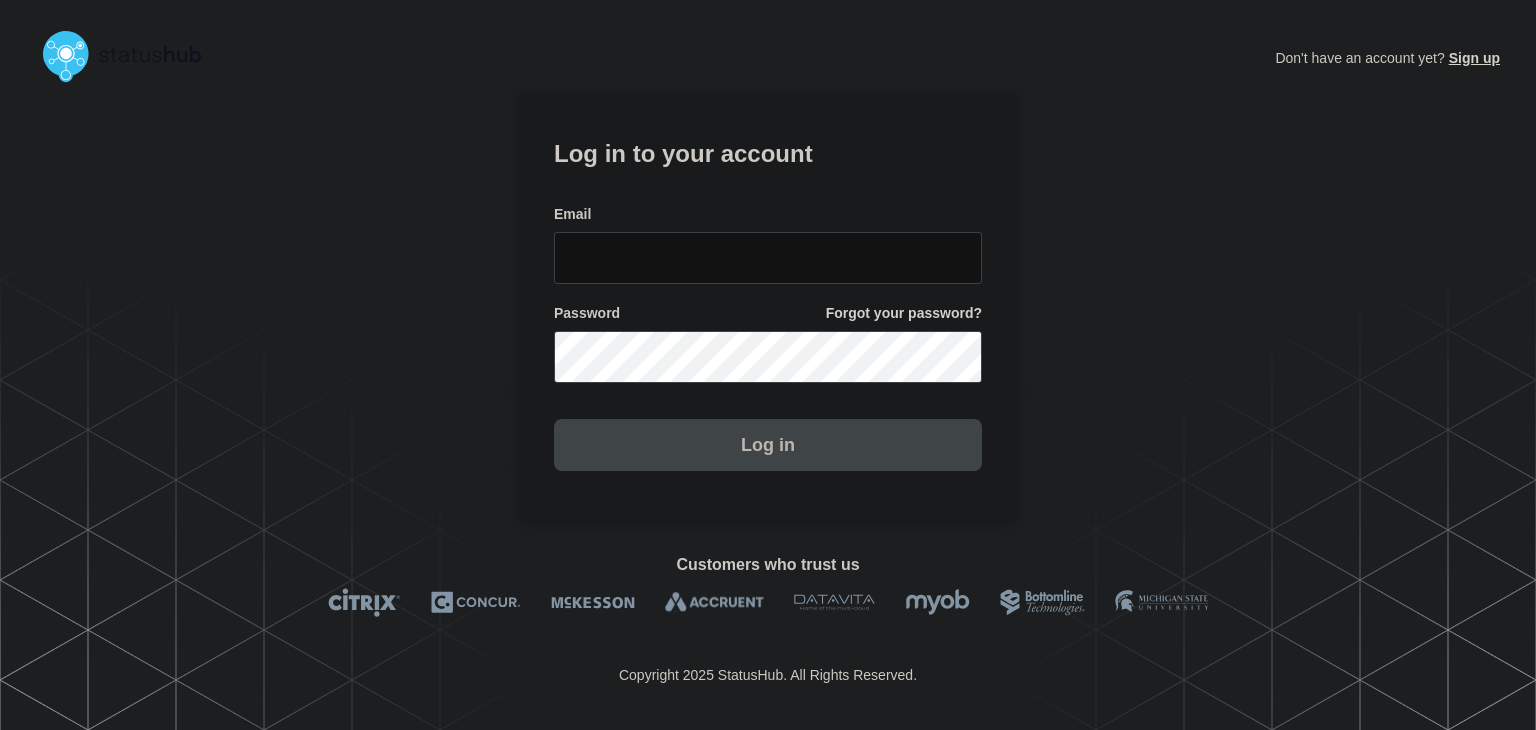 scroll, scrollTop: 0, scrollLeft: 0, axis: both 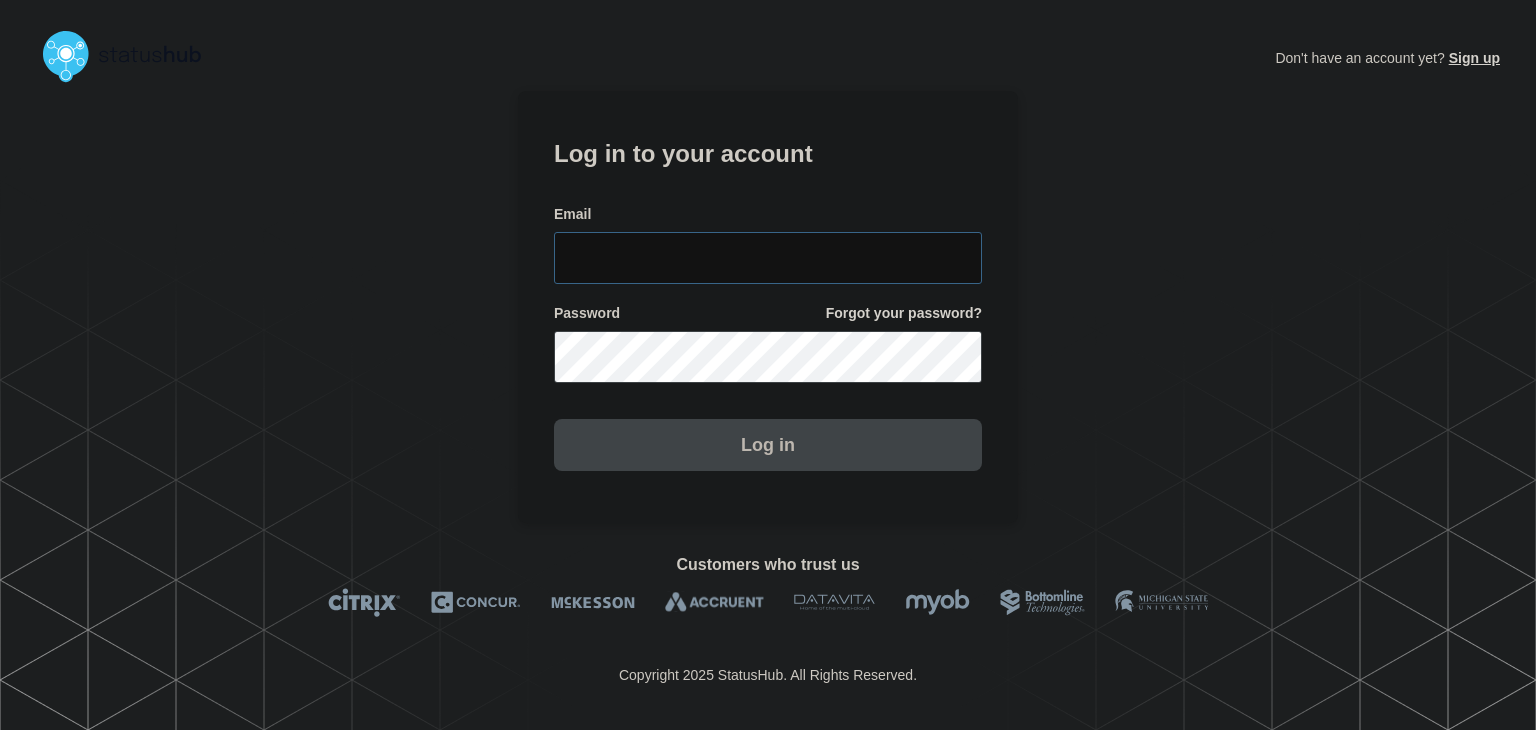 type on "[FIRST]@[DOMAIN]" 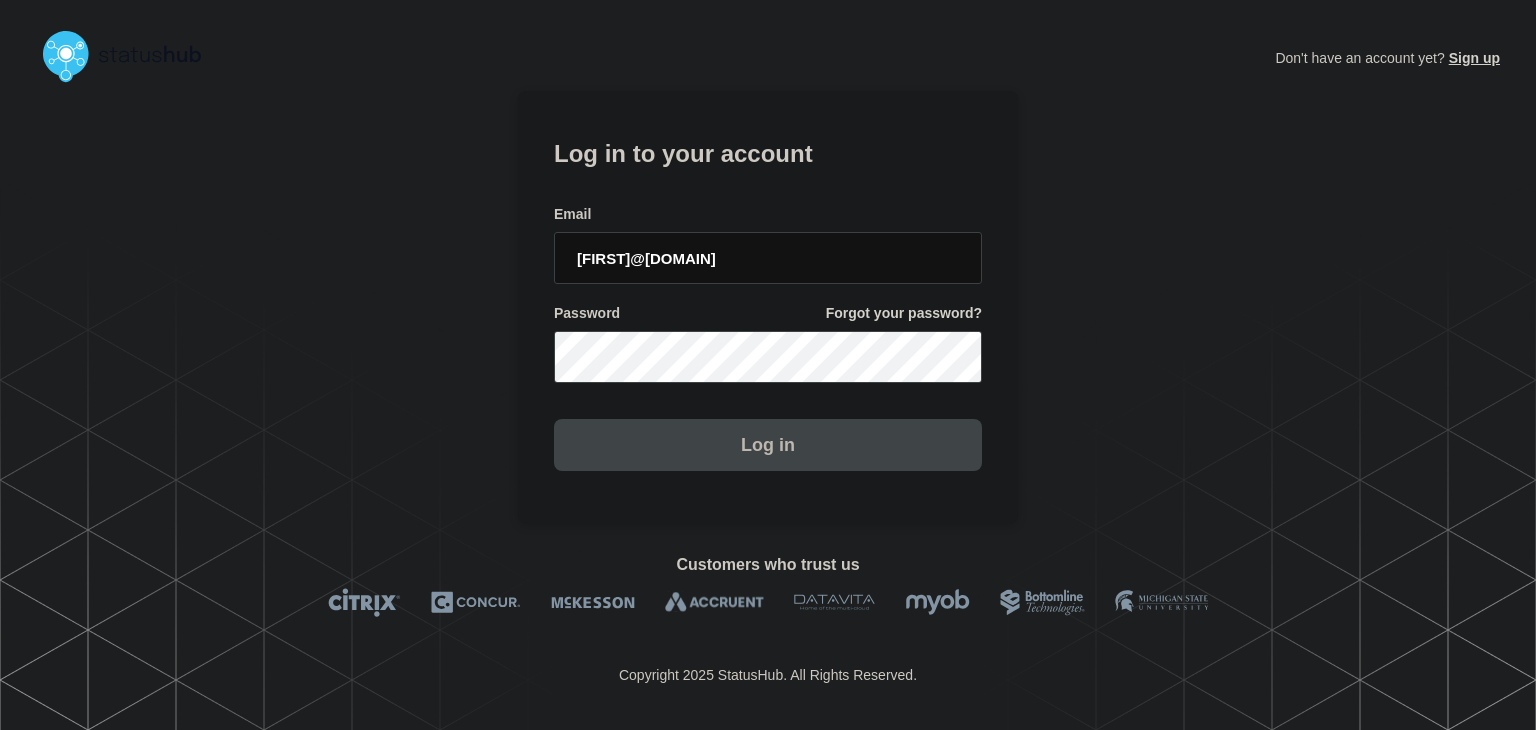 click on "Log in" at bounding box center (768, 445) 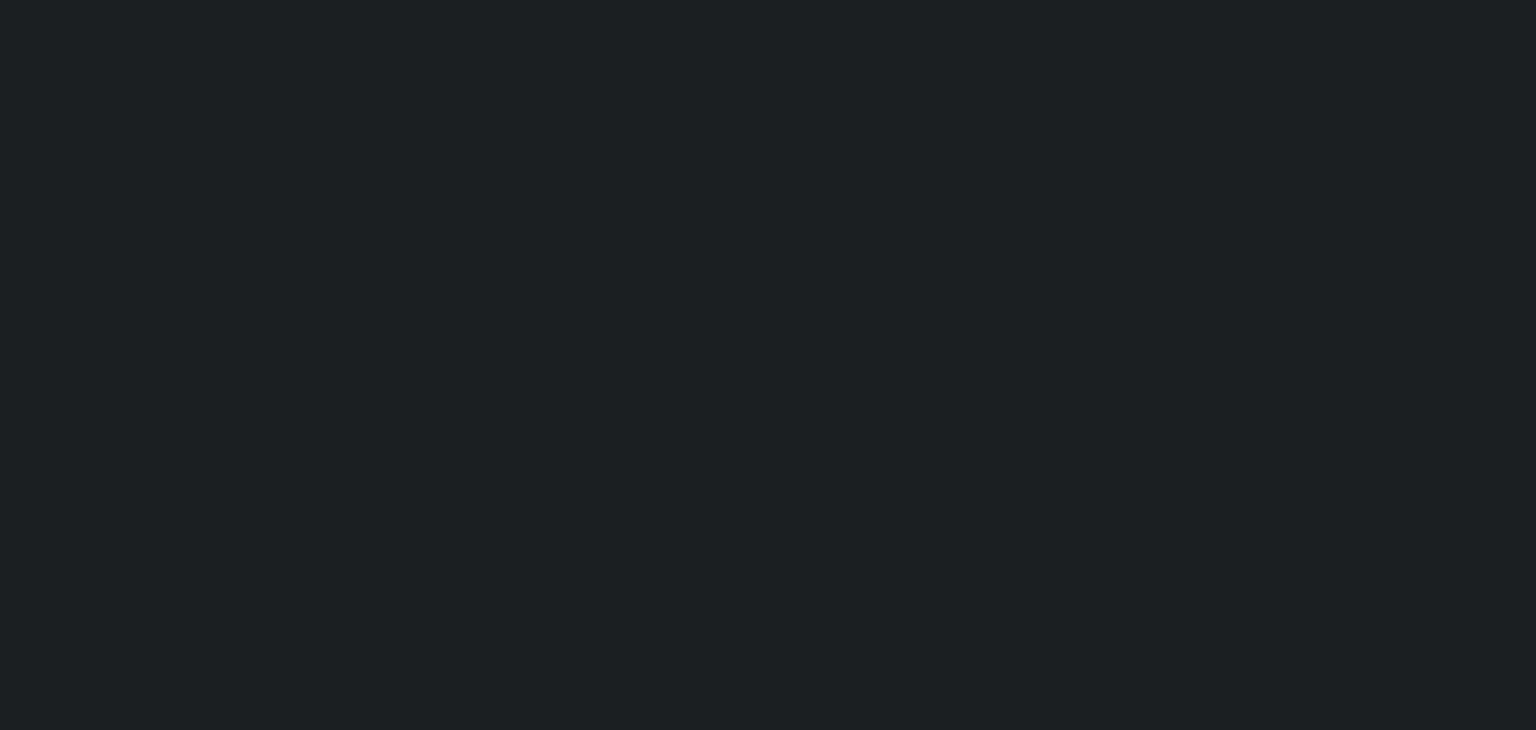 scroll, scrollTop: 0, scrollLeft: 0, axis: both 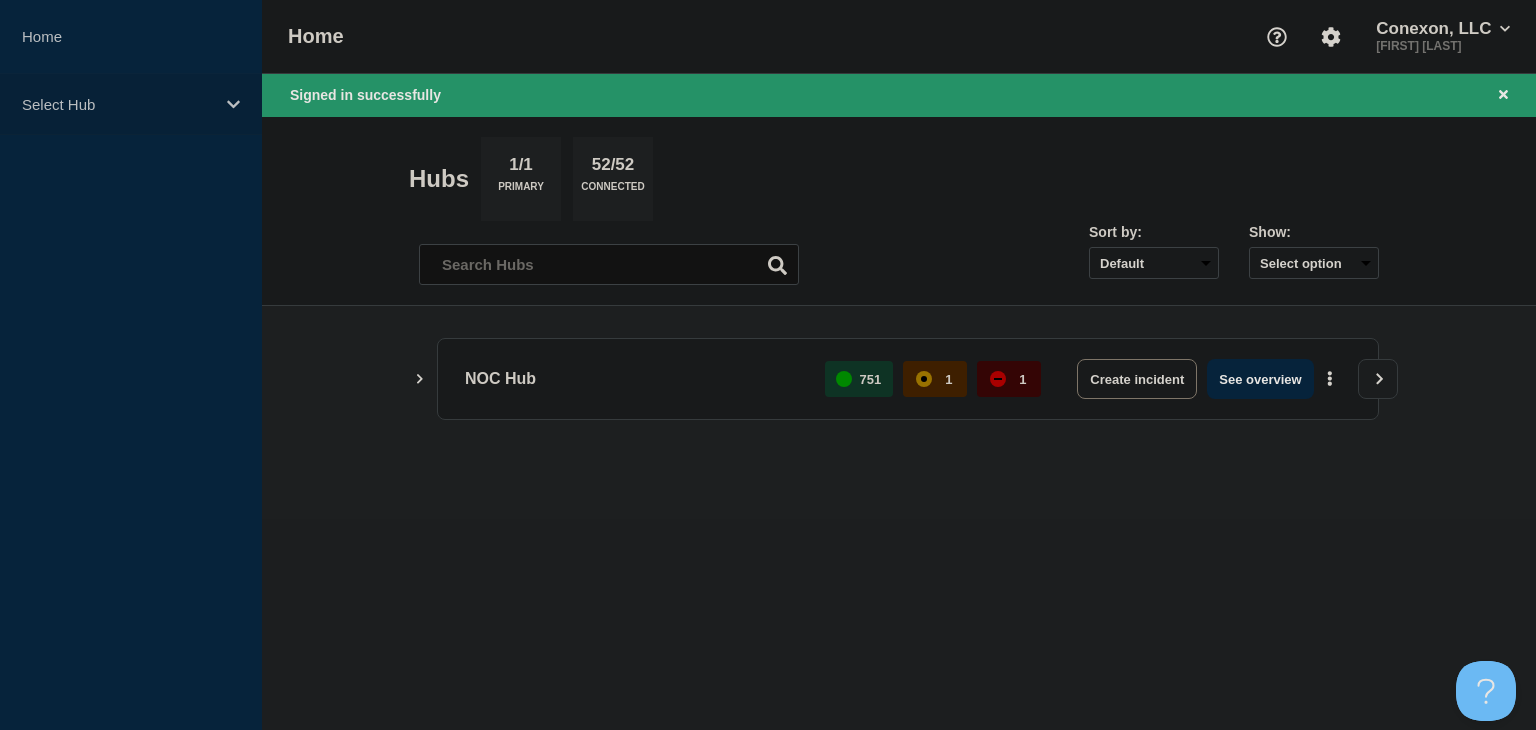 click on "Select Hub" at bounding box center (131, 104) 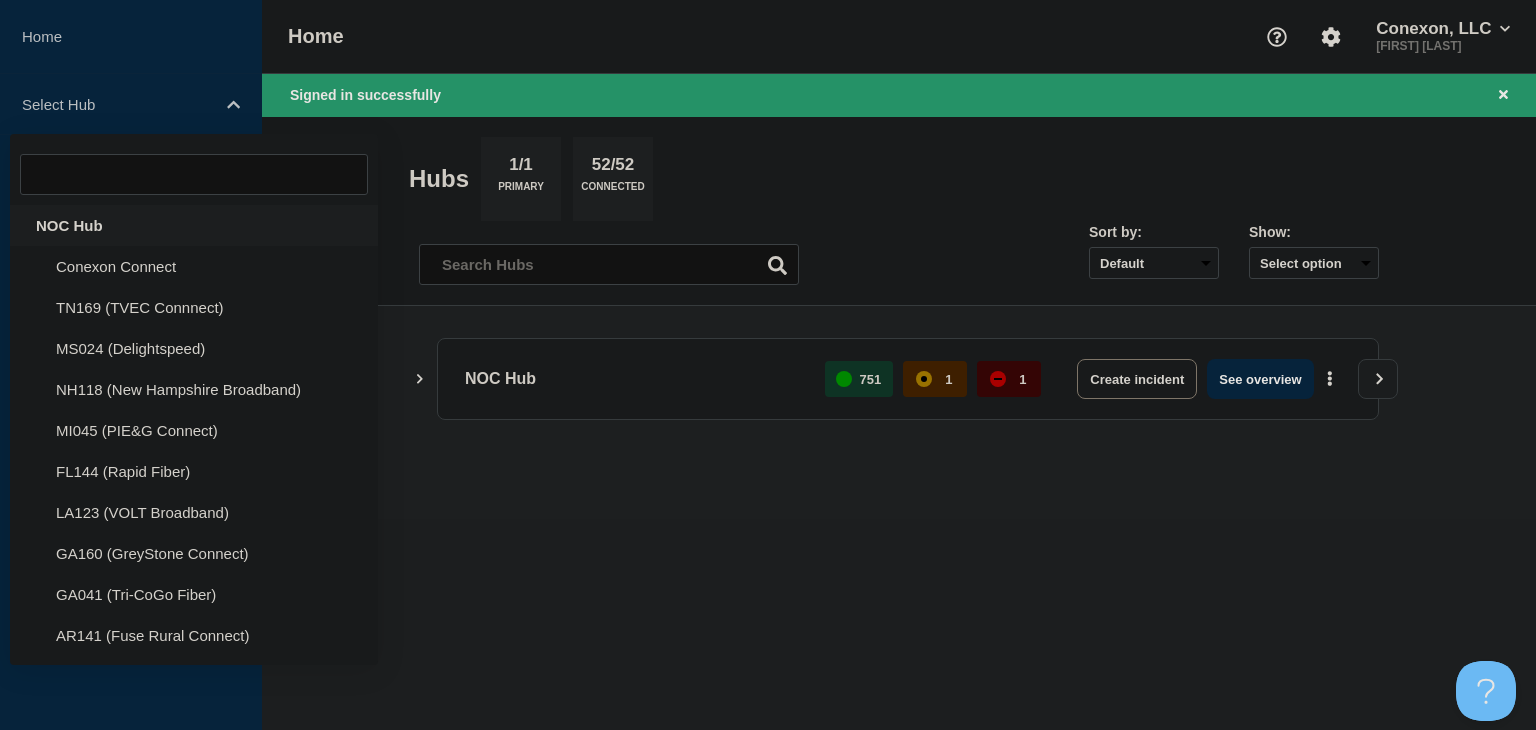 click on "NOC Hub" at bounding box center [194, 225] 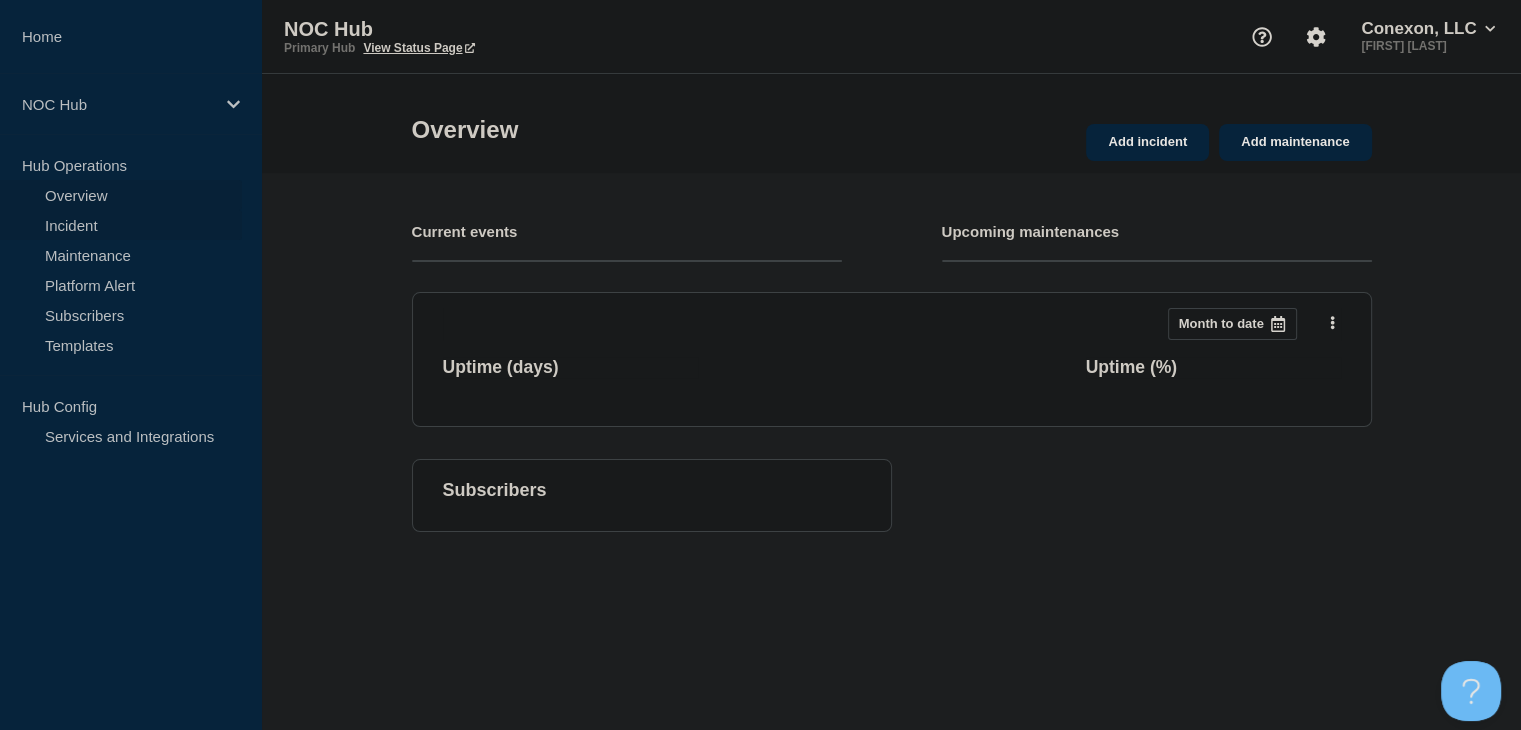 click on "Incident" at bounding box center (121, 225) 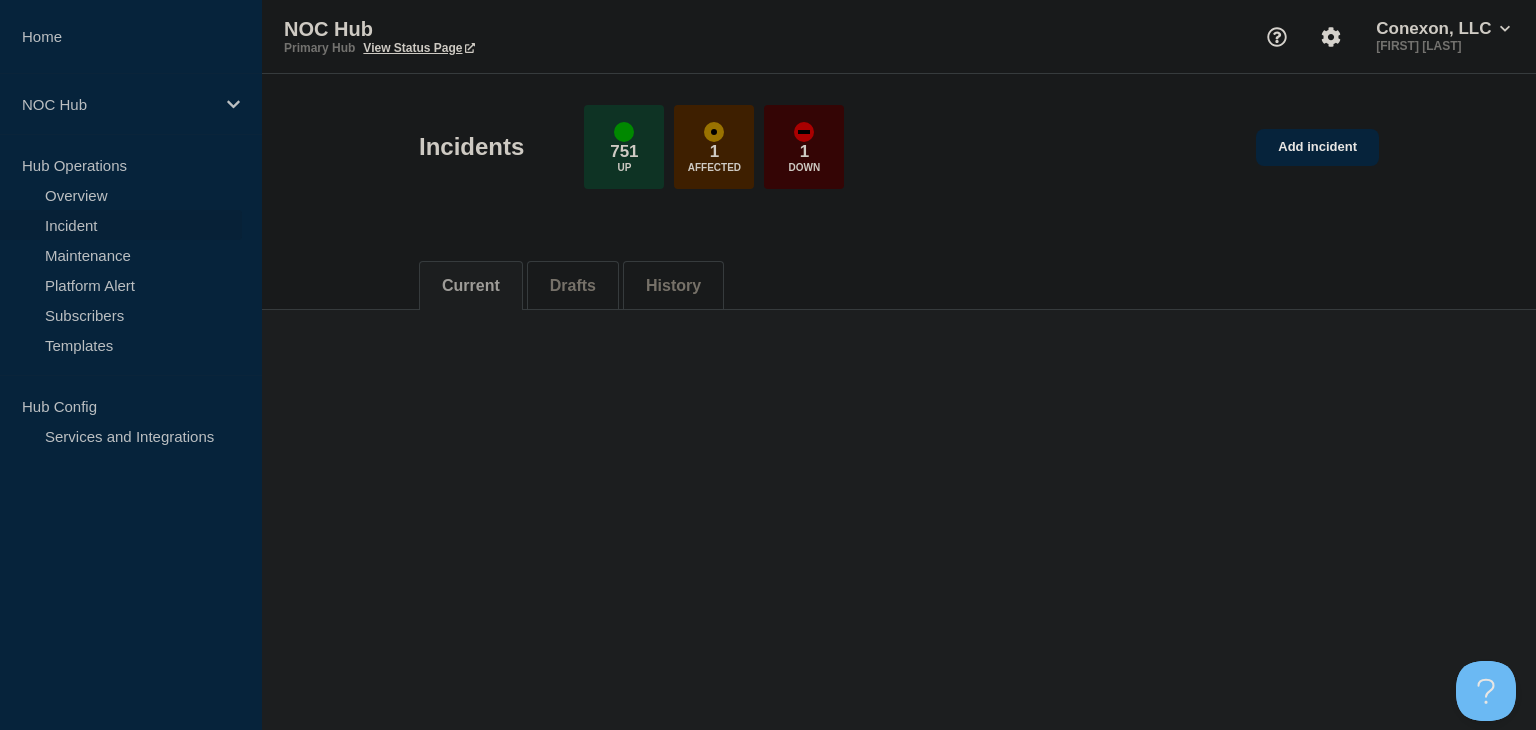 click on "Incident" at bounding box center (121, 225) 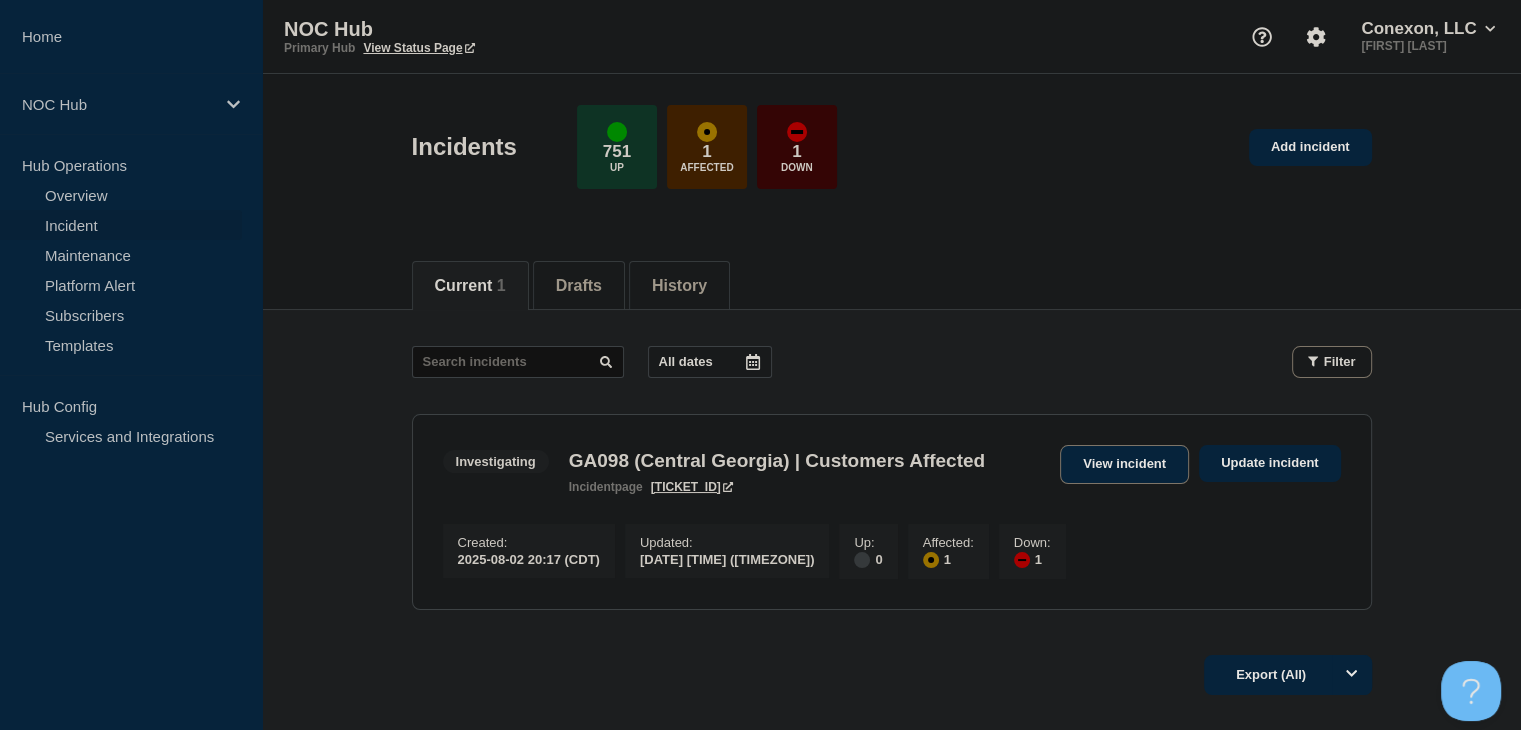 click on "View incident" at bounding box center [1124, 464] 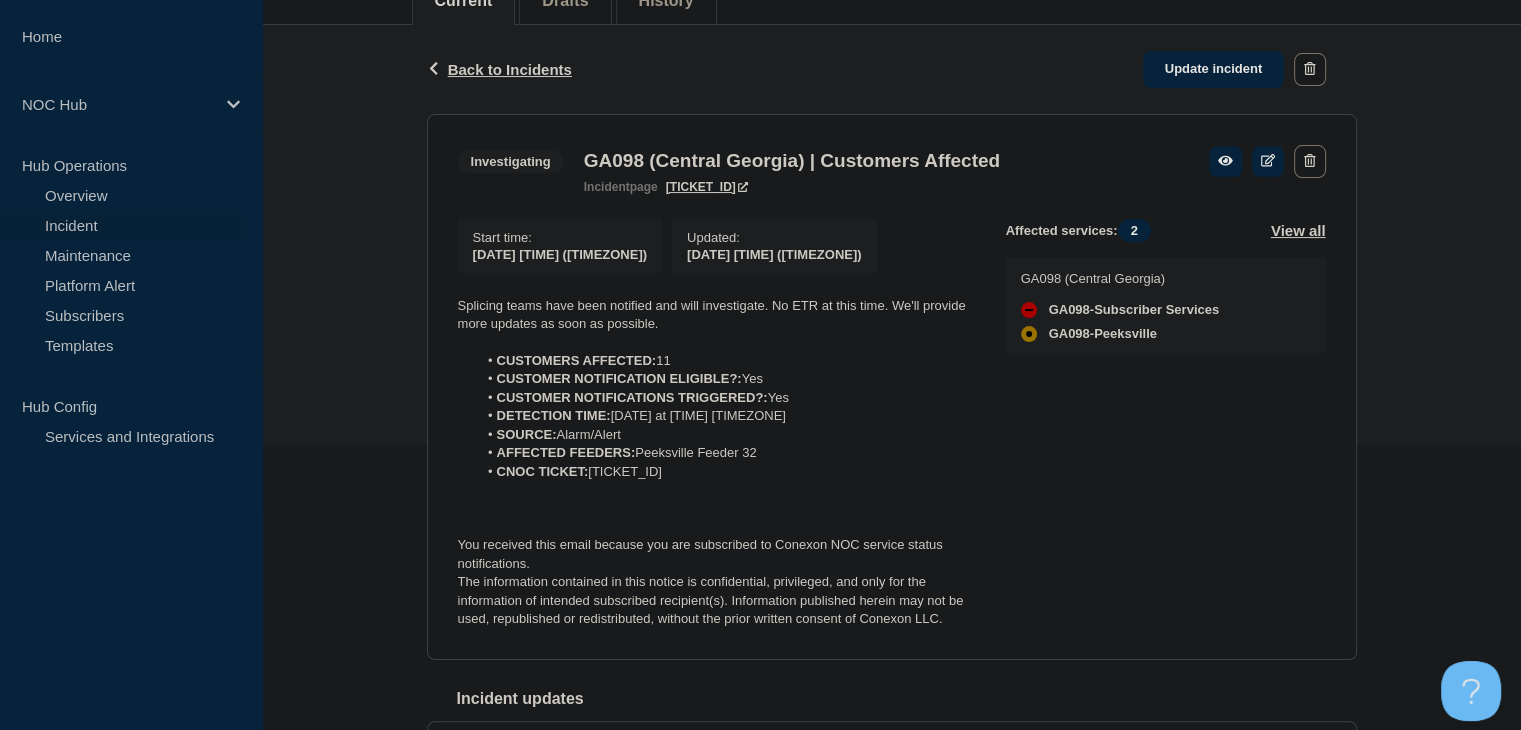 scroll, scrollTop: 435, scrollLeft: 0, axis: vertical 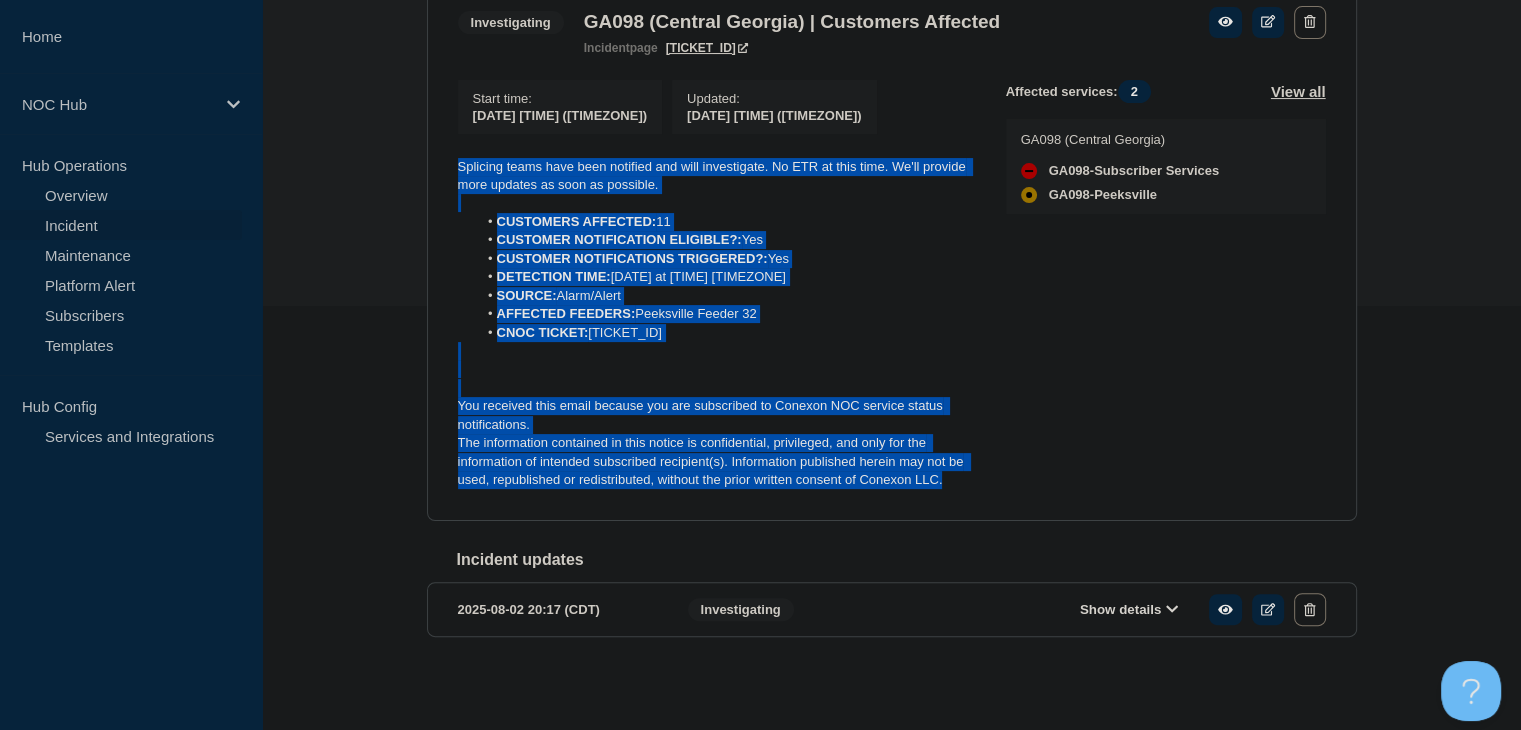 drag, startPoint x: 968, startPoint y: 476, endPoint x: 416, endPoint y: 149, distance: 641.5863 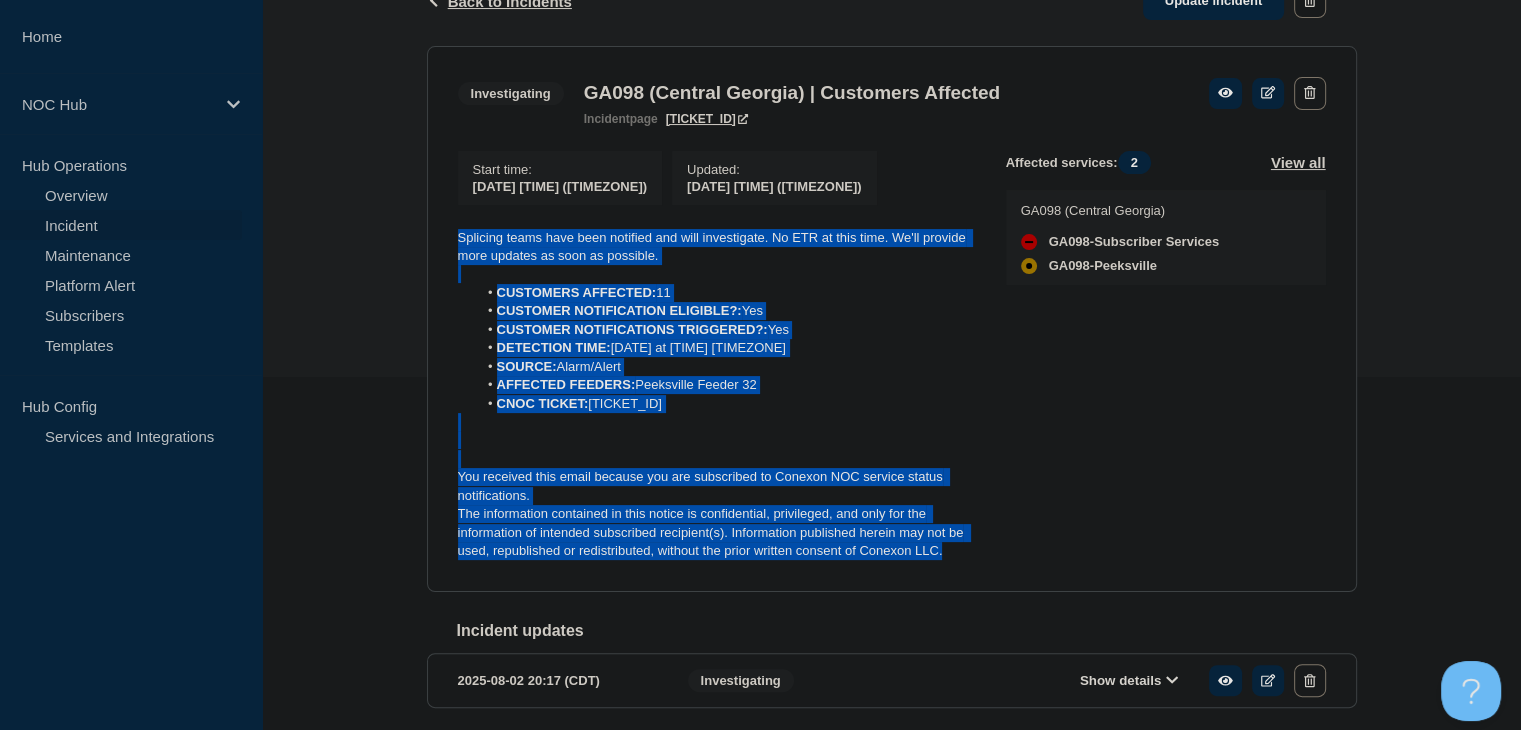 scroll, scrollTop: 235, scrollLeft: 0, axis: vertical 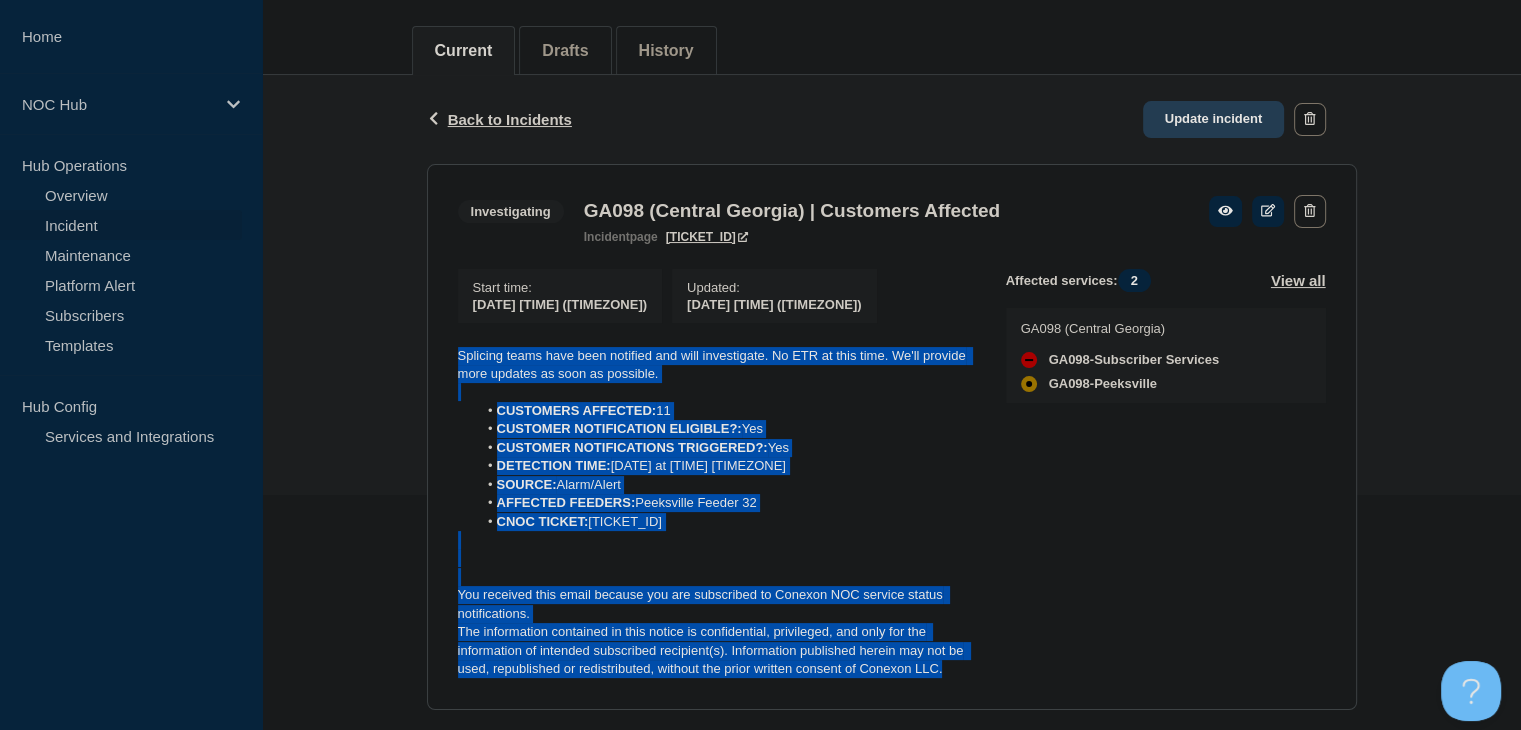 click on "Update incident" 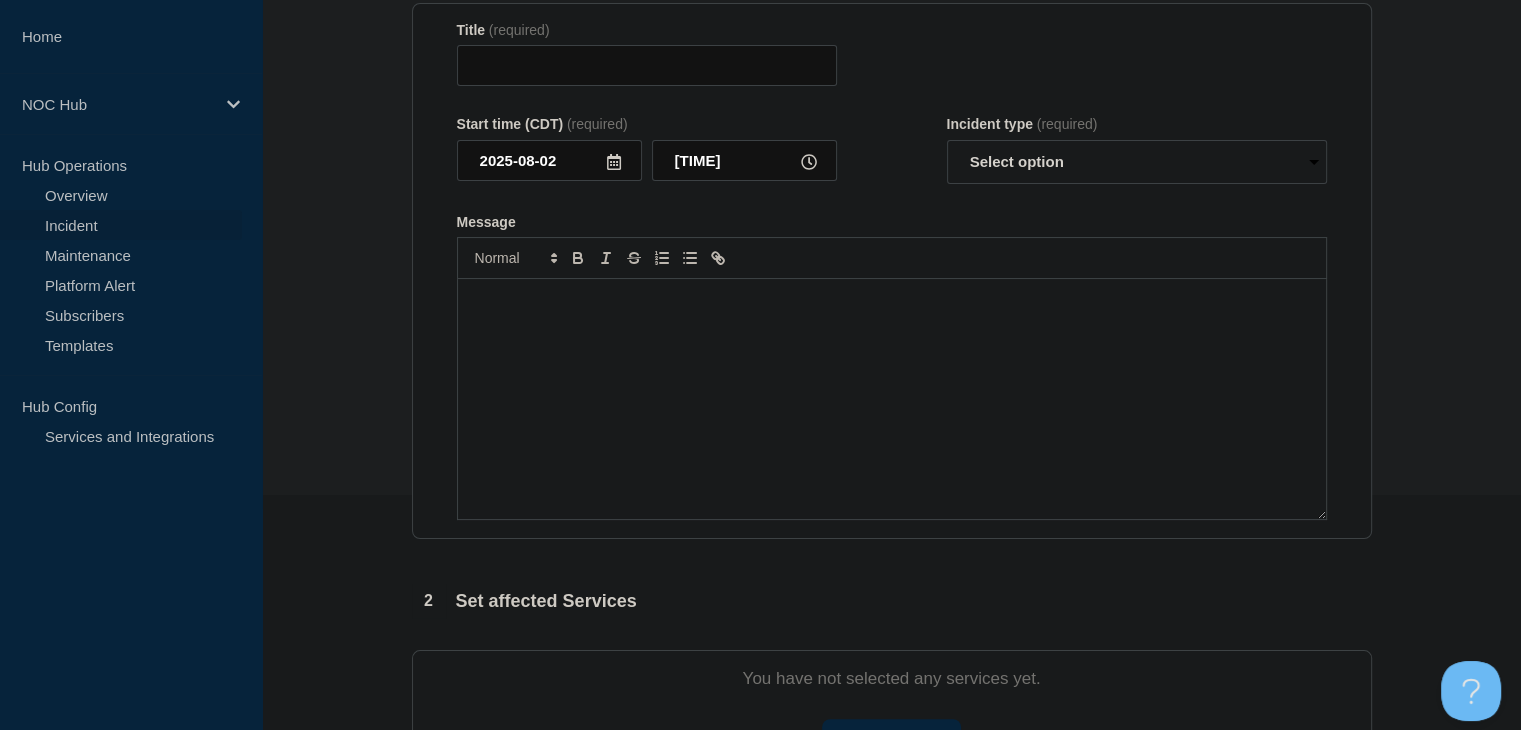 type on "[STATE_CODE][NUMBER] ([REGION]) | Customers Affected" 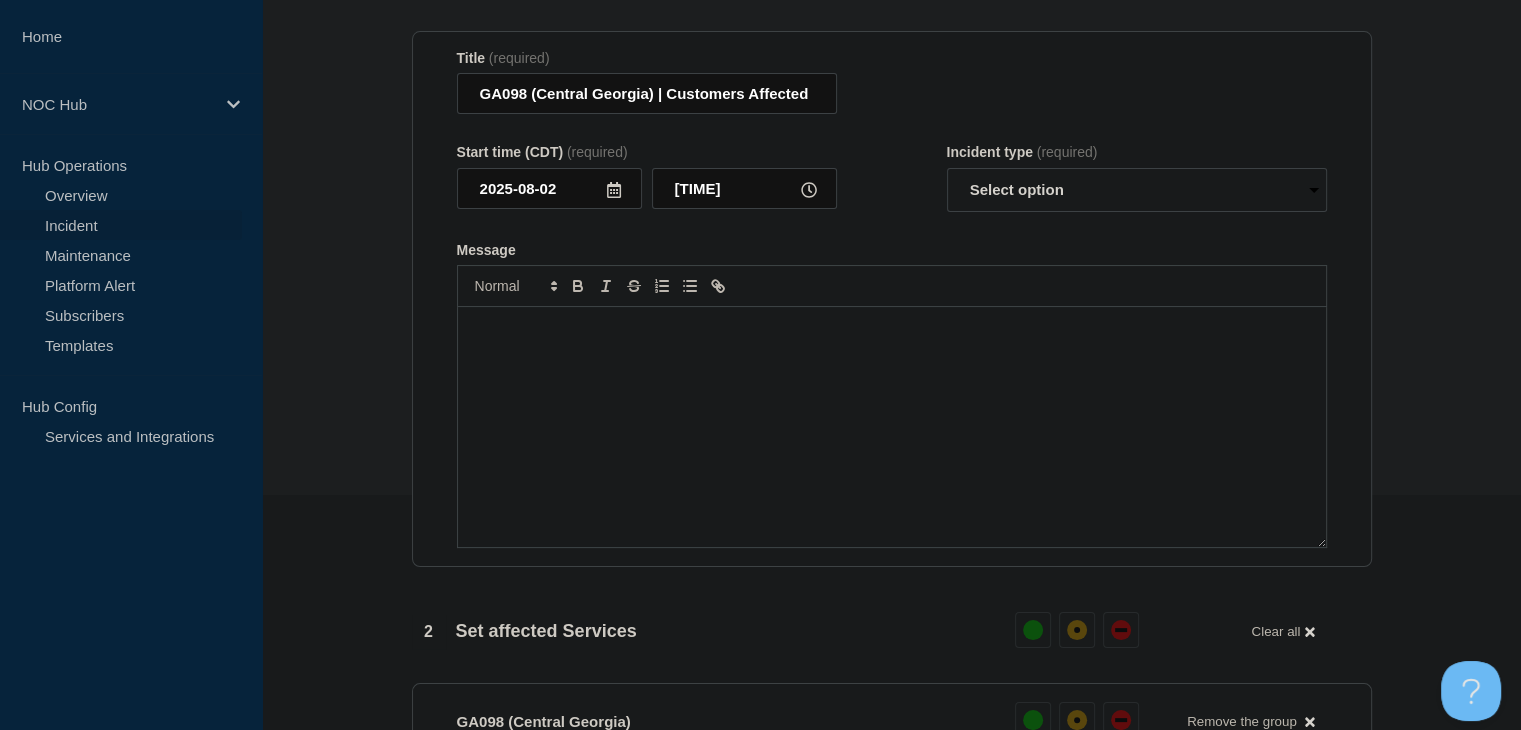 click at bounding box center [892, 328] 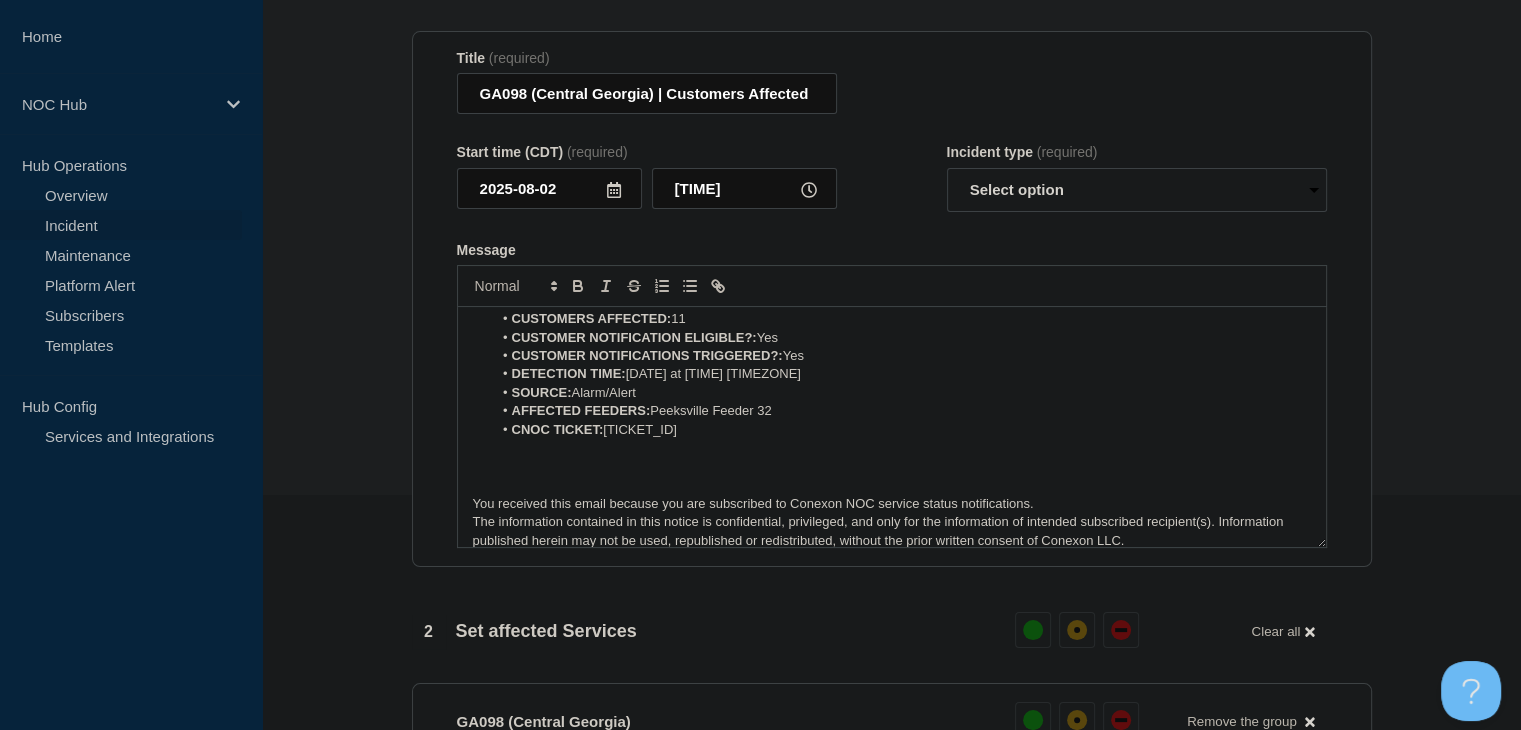 scroll, scrollTop: 0, scrollLeft: 0, axis: both 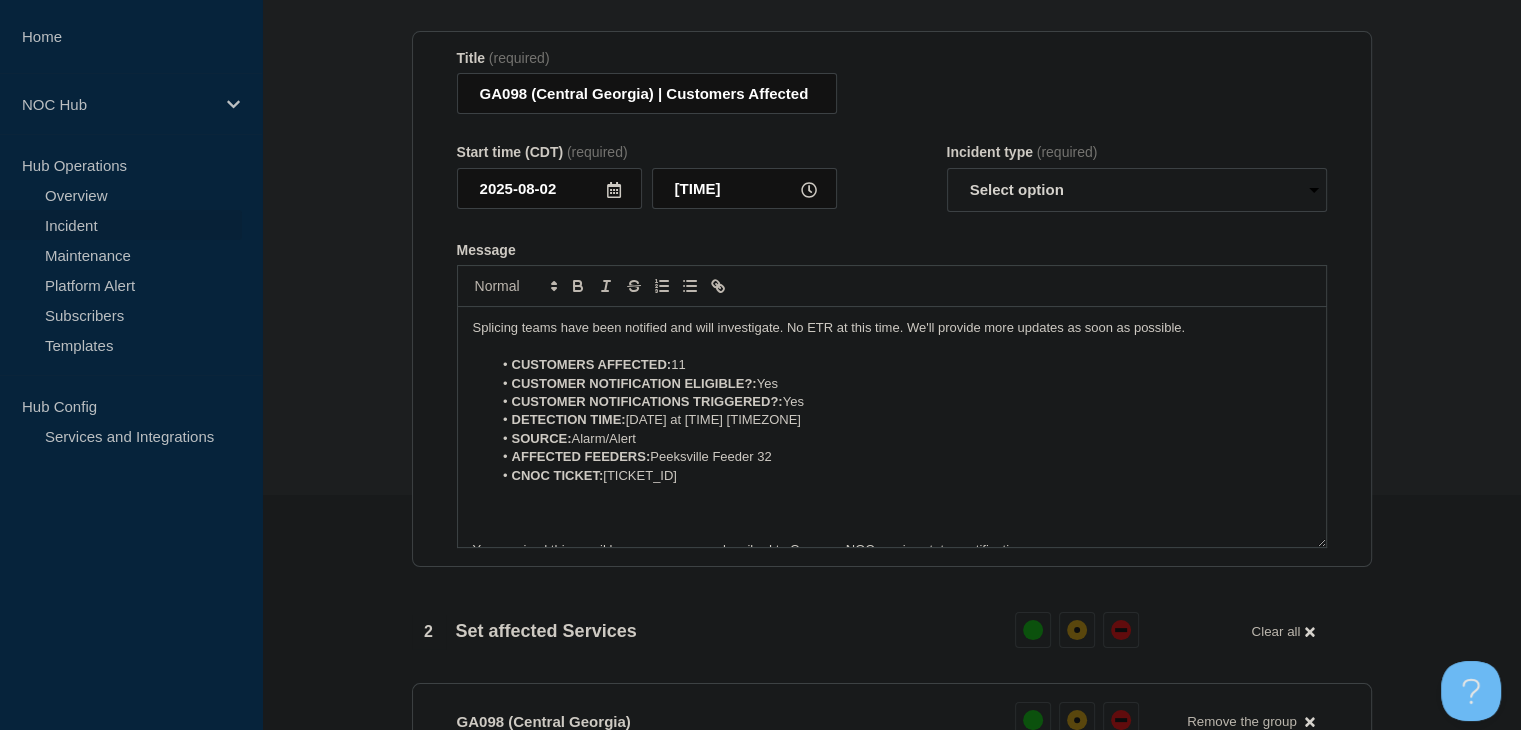 click at bounding box center (892, 347) 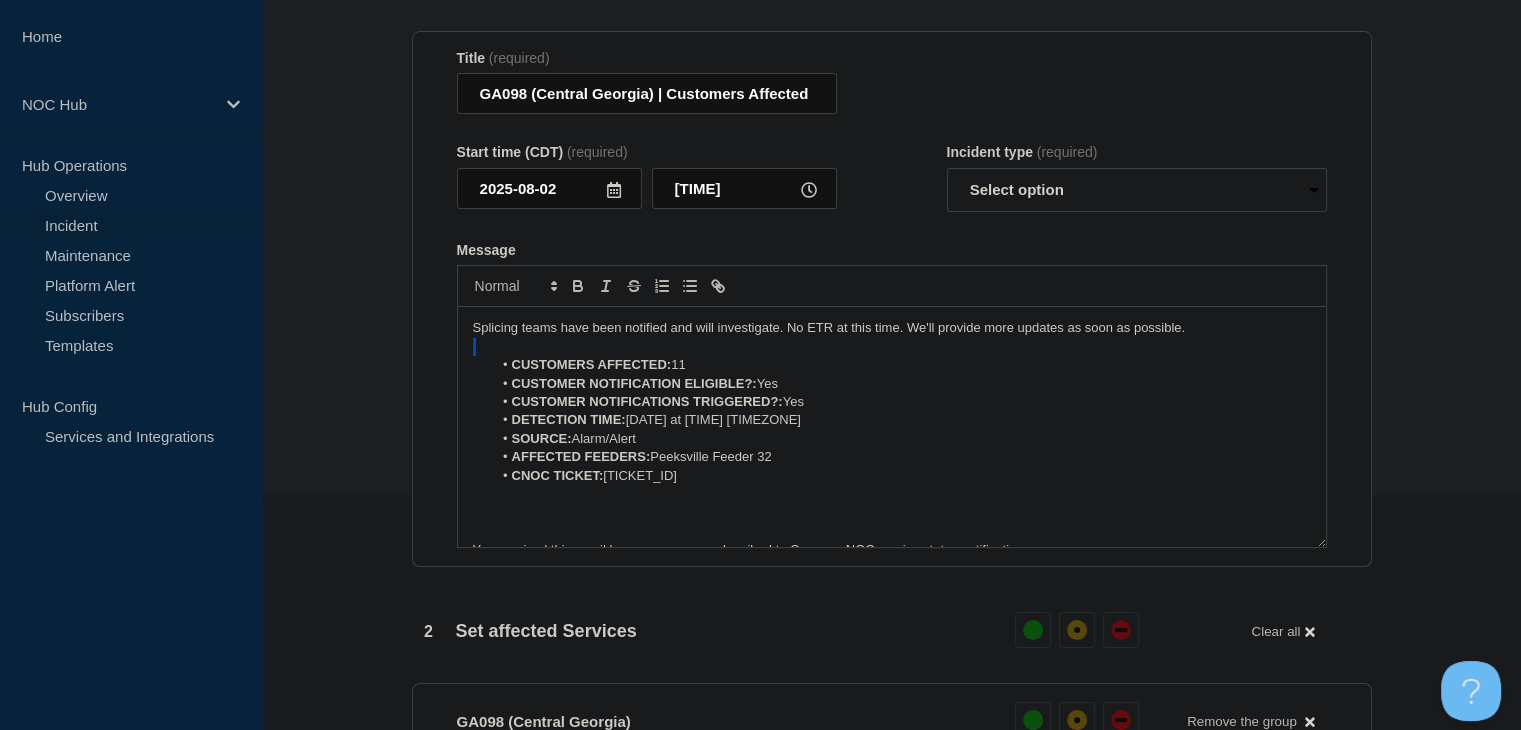 click at bounding box center [892, 347] 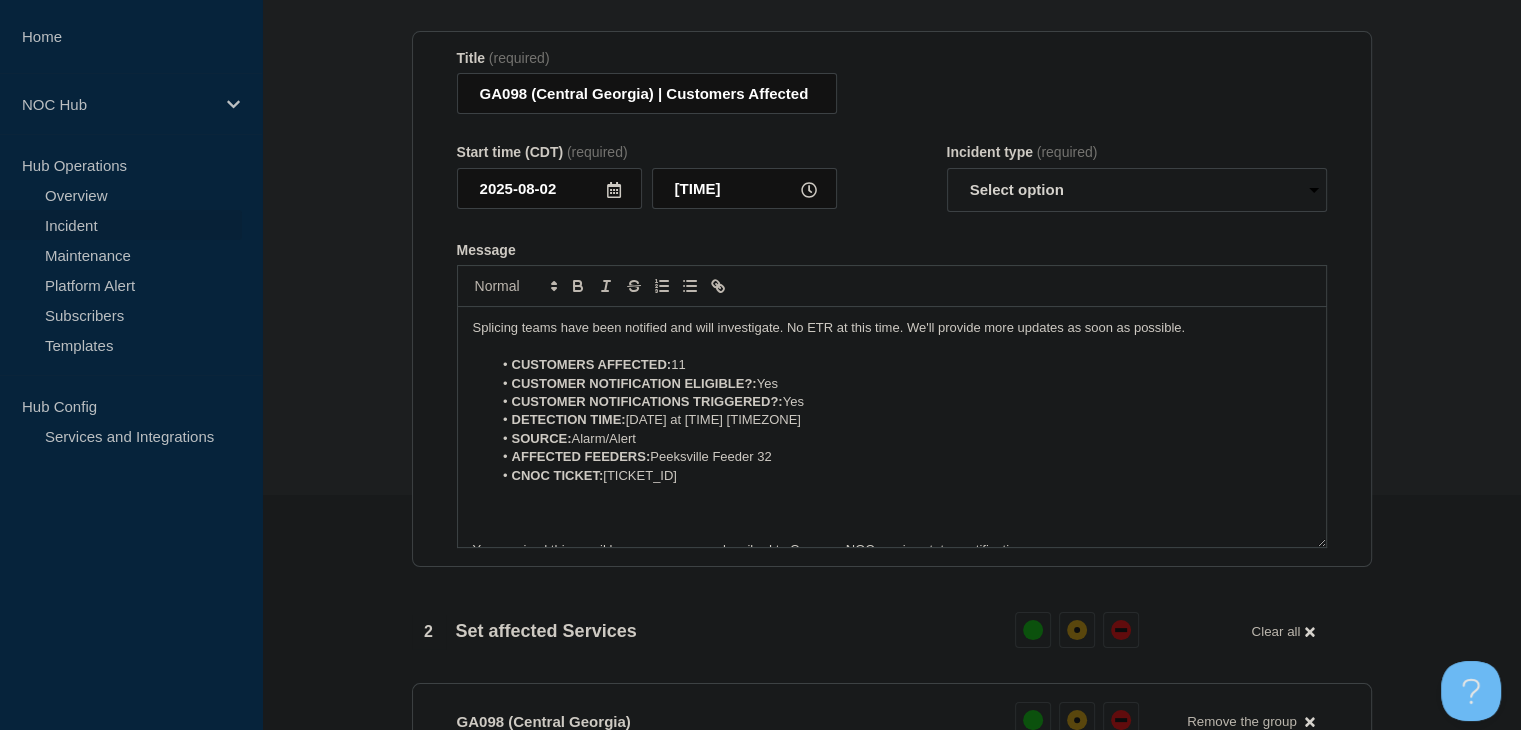 click on "Splicing teams have been notified and will investigate. No ETR at this time. We'll provide more updates as soon as possible." at bounding box center [892, 328] 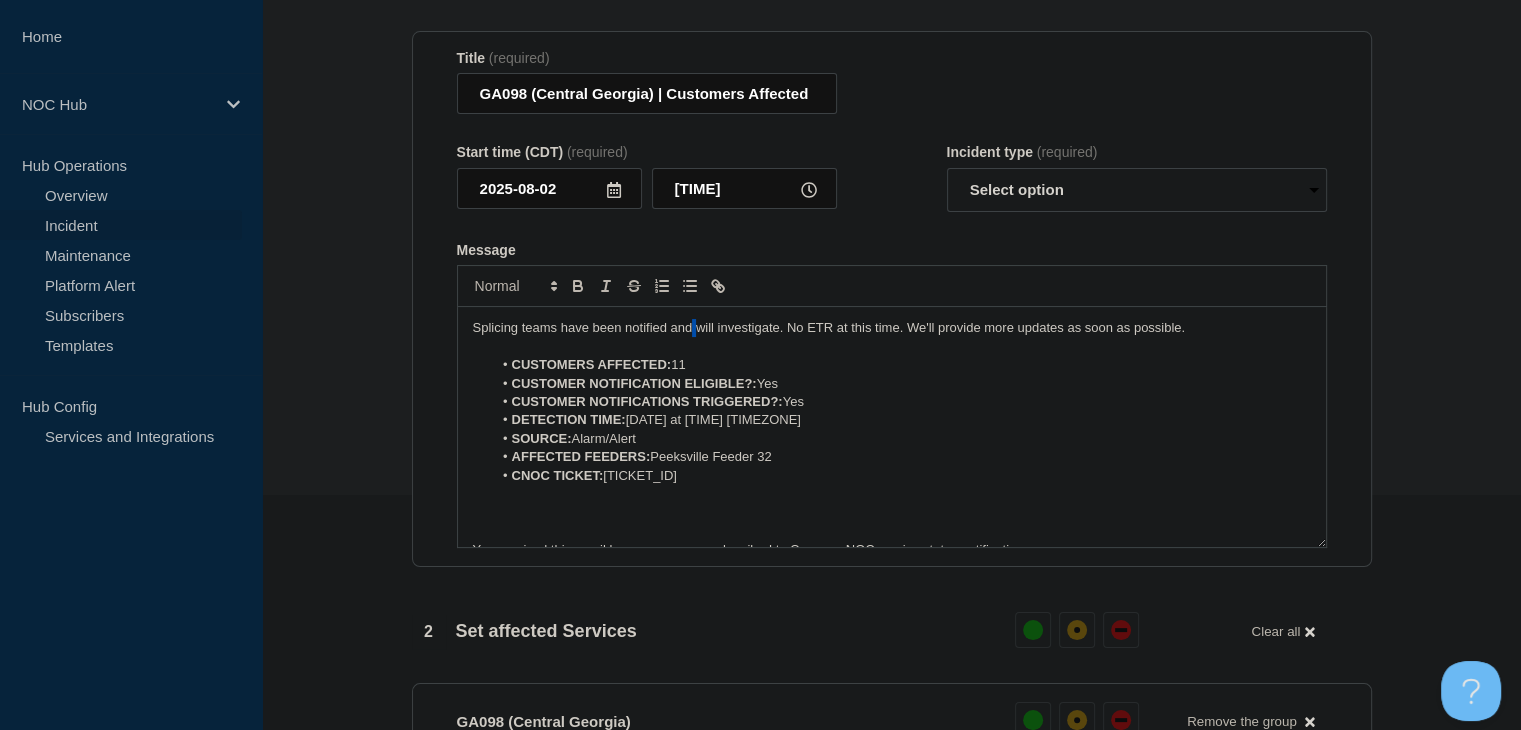 click on "Splicing teams have been notified and will investigate. No ETR at this time. We'll provide more updates as soon as possible." at bounding box center (892, 328) 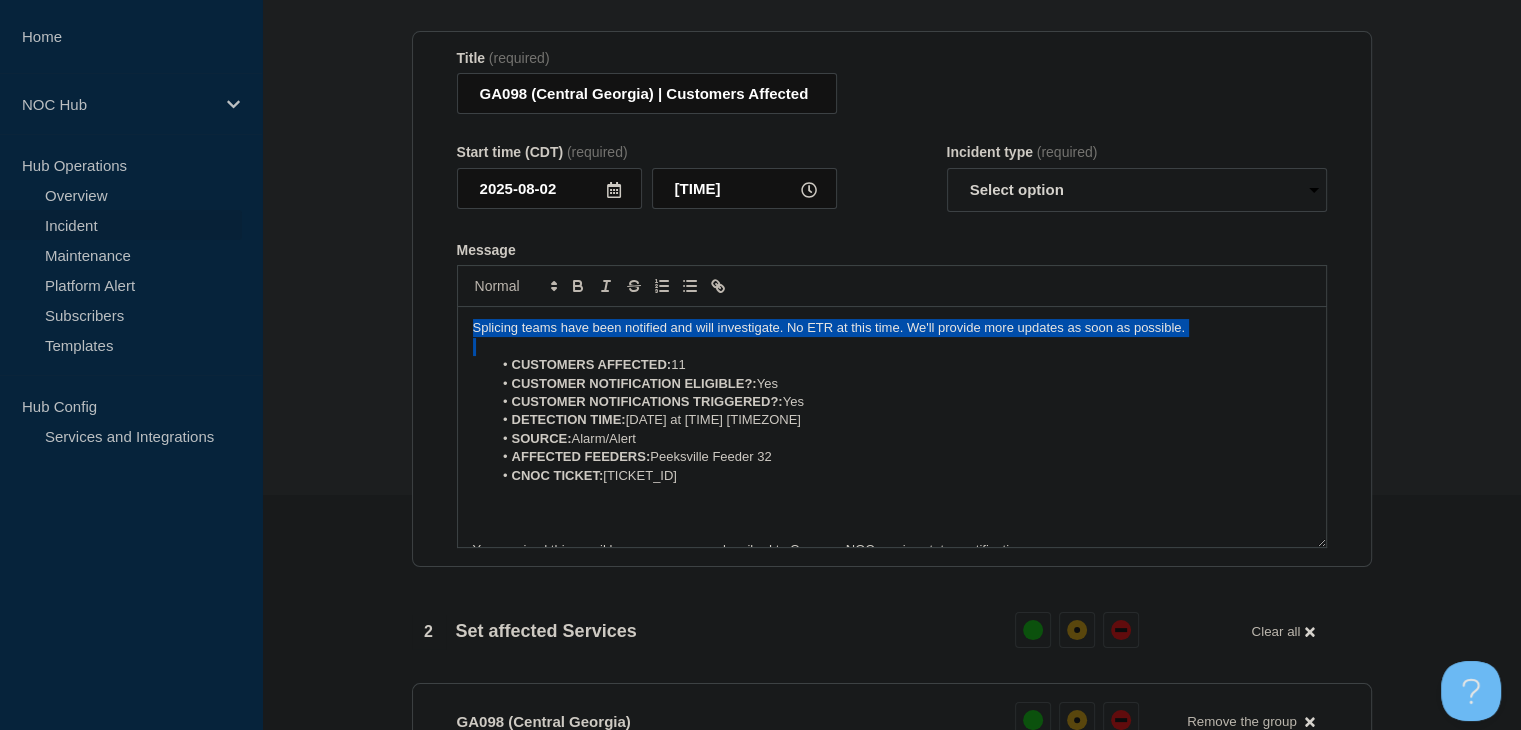 click on "Splicing teams have been notified and will investigate. No ETR at this time. We'll provide more updates as soon as possible." at bounding box center [892, 328] 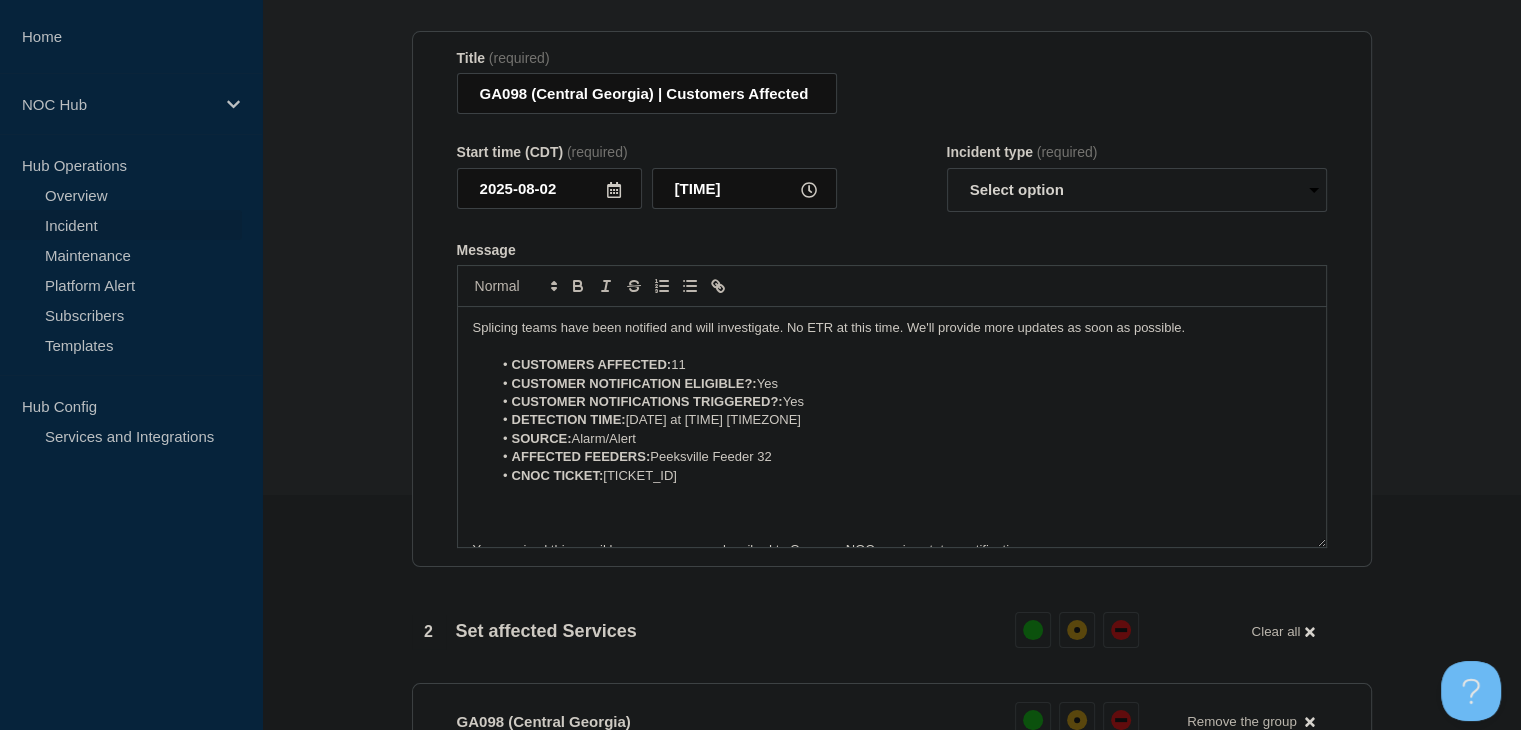 type 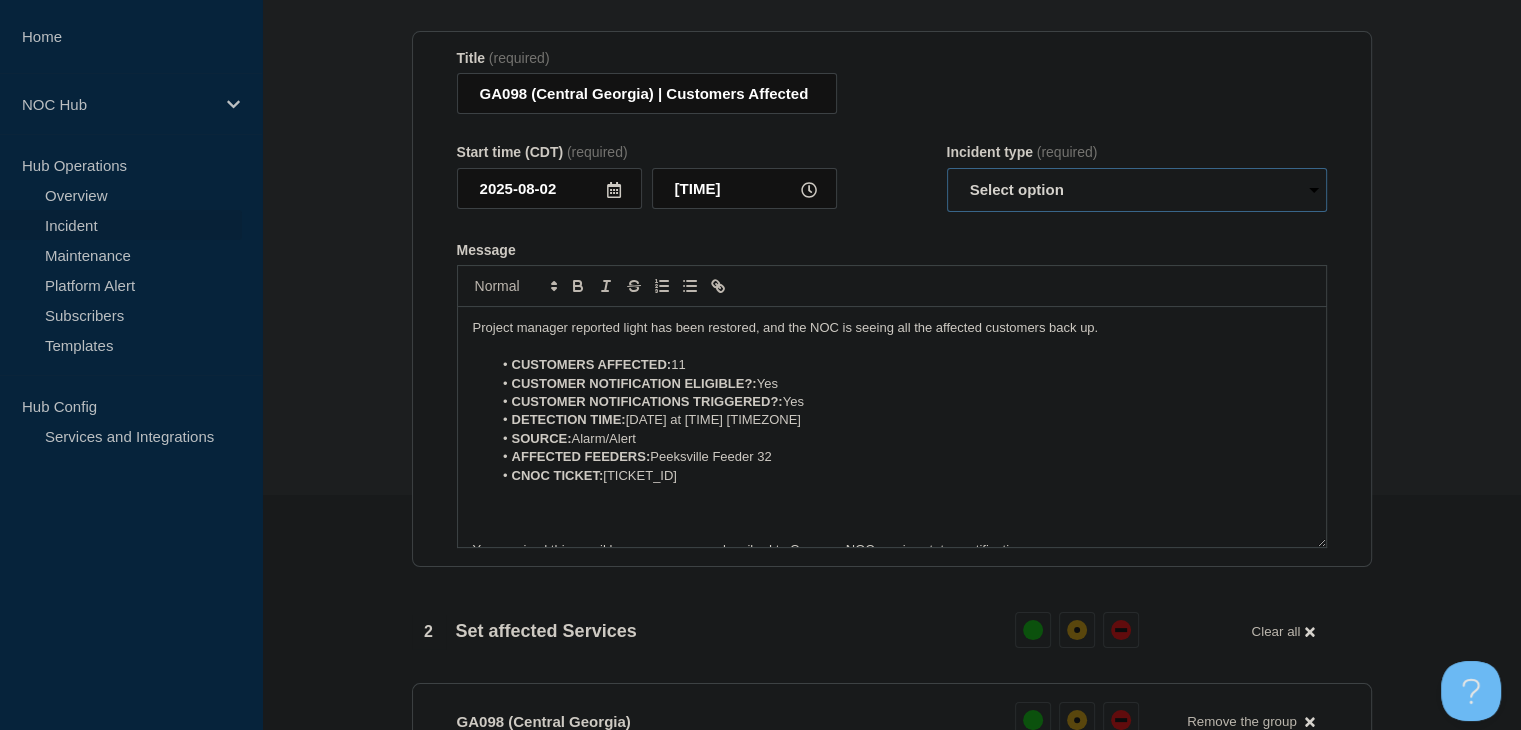 click on "Select option Investigating Identified Monitoring Resolved" at bounding box center (1137, 190) 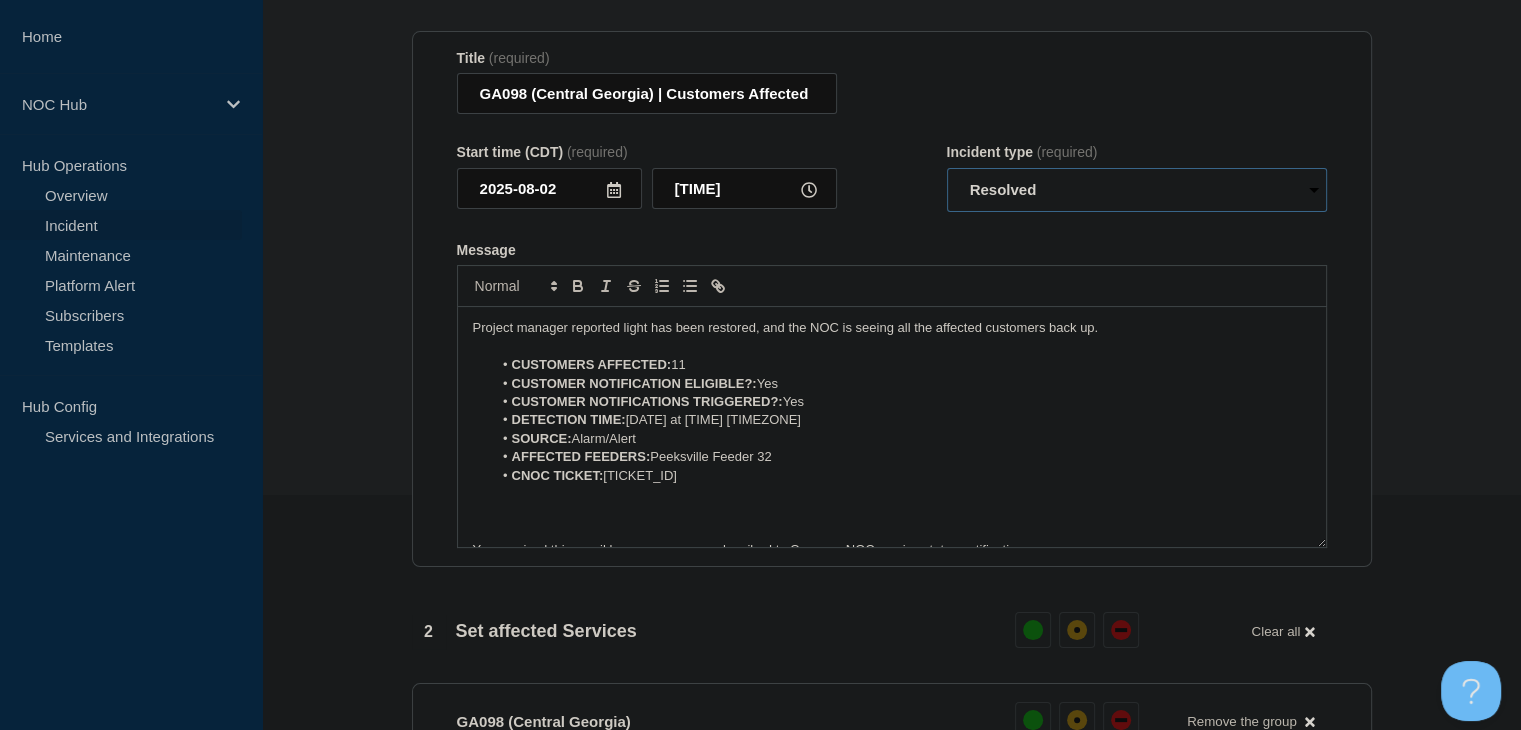click on "Select option Investigating Identified Monitoring Resolved" at bounding box center (1137, 190) 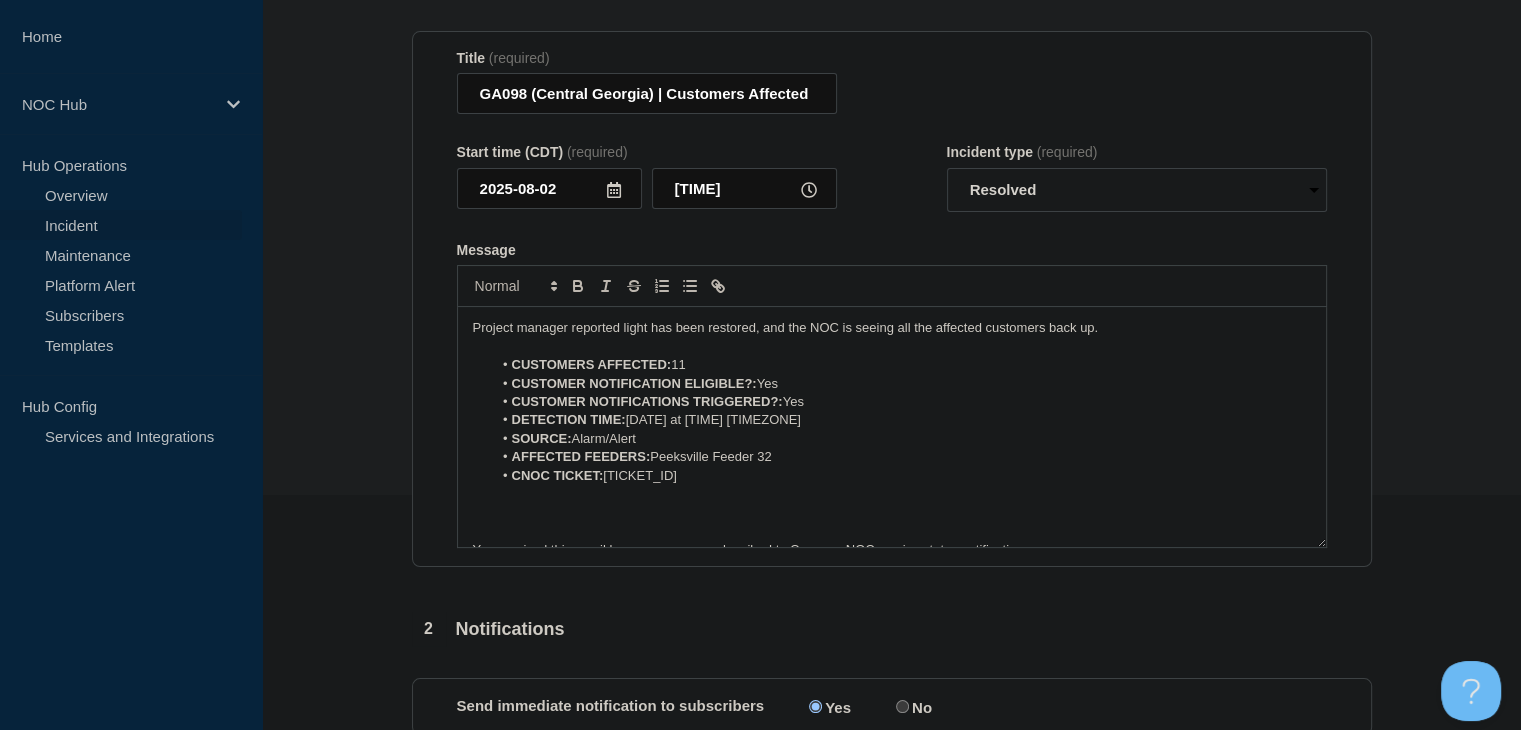 click on "Title  (required) GA098 (Central Georgia) | Customers Affected Start time (CDT)  (required) 2025-08-02 22:36 Incident type  (required) Select option Investigating Identified Monitoring Resolved Message  Project manager reported light has been restored, and the NOC is seeing all the affected customers back up.  CUSTOMERS AFFECTED:  11 CUSTOMER NOTIFICATION ELIGIBLE?:  Yes CUSTOMER NOTIFICATIONS TRIGGERED?:  Yes DETECTION TIME:  2025-08-02 at 20:00 CDT SOURCE:  Alarm/Alert AFFECTED FEEDERS:  Peeksville Feeder 32 CNOC TICKET:  22430 You received this email because you are subscribed to Conexon NOC service status notifications. The information contained in this notice is confidential, privileged, and only for the information of intended subscribed recipient(s). Information published herein may not be used, republished or redistributed, without the prior written consent of Conexon LLC." 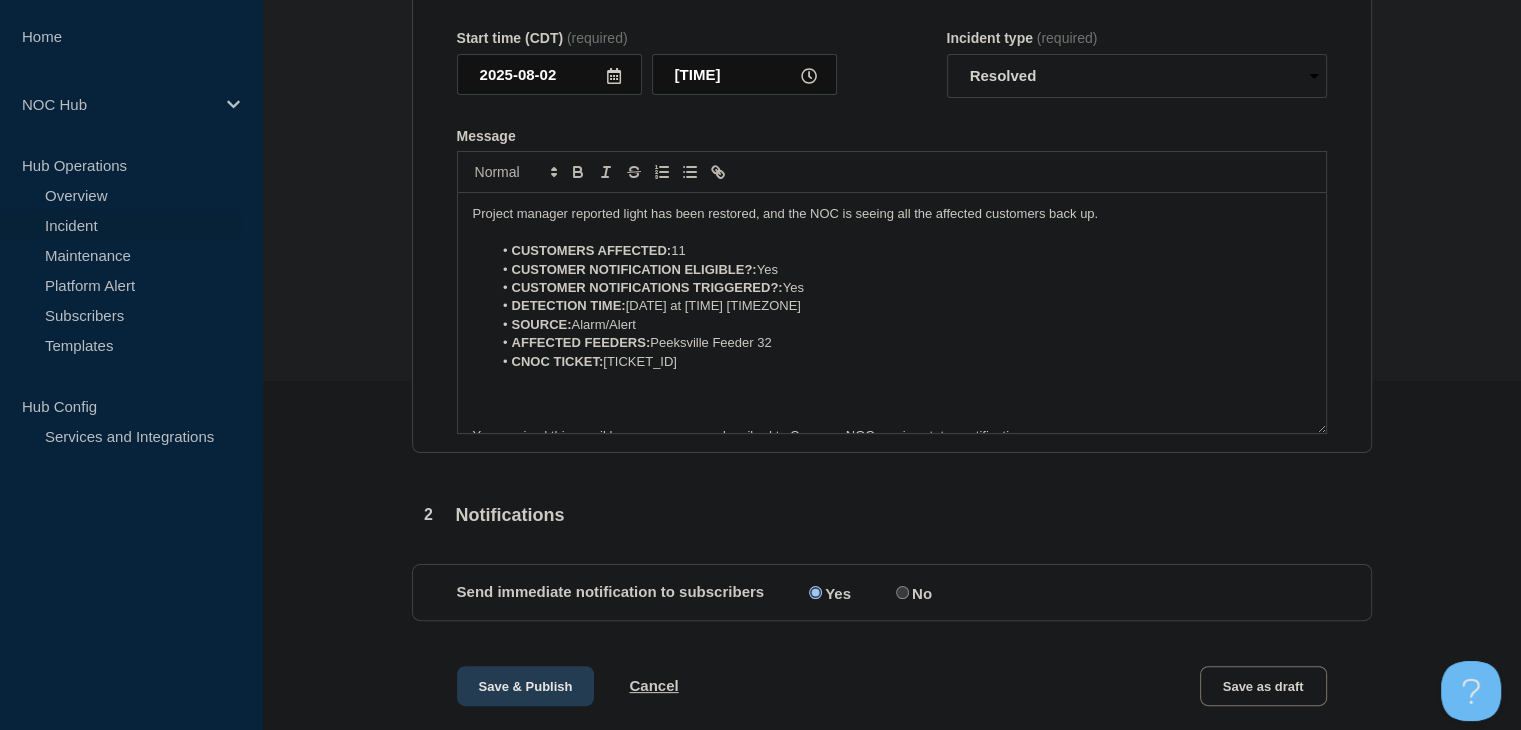 scroll, scrollTop: 249, scrollLeft: 0, axis: vertical 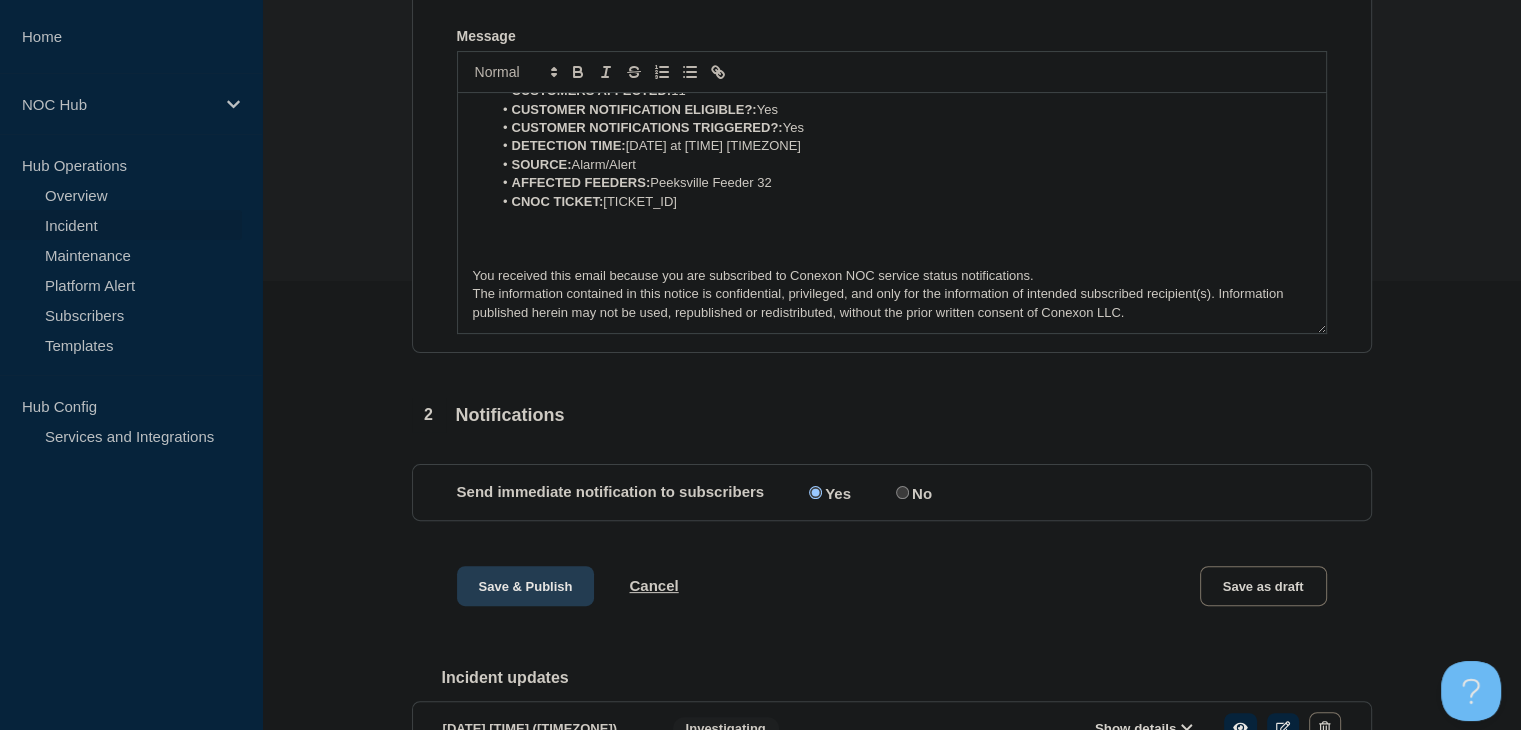 click on "Save & Publish" at bounding box center [526, 586] 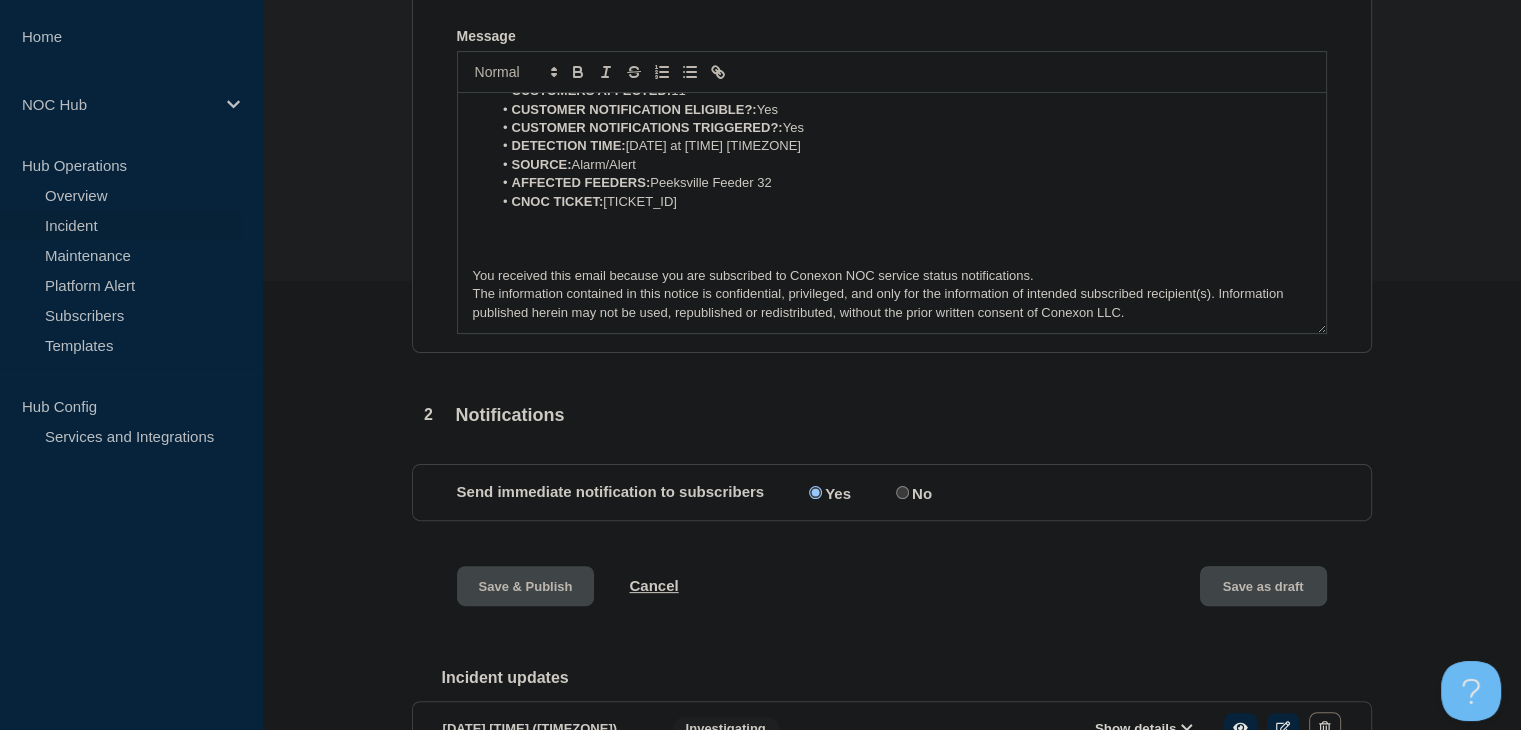 scroll, scrollTop: 0, scrollLeft: 0, axis: both 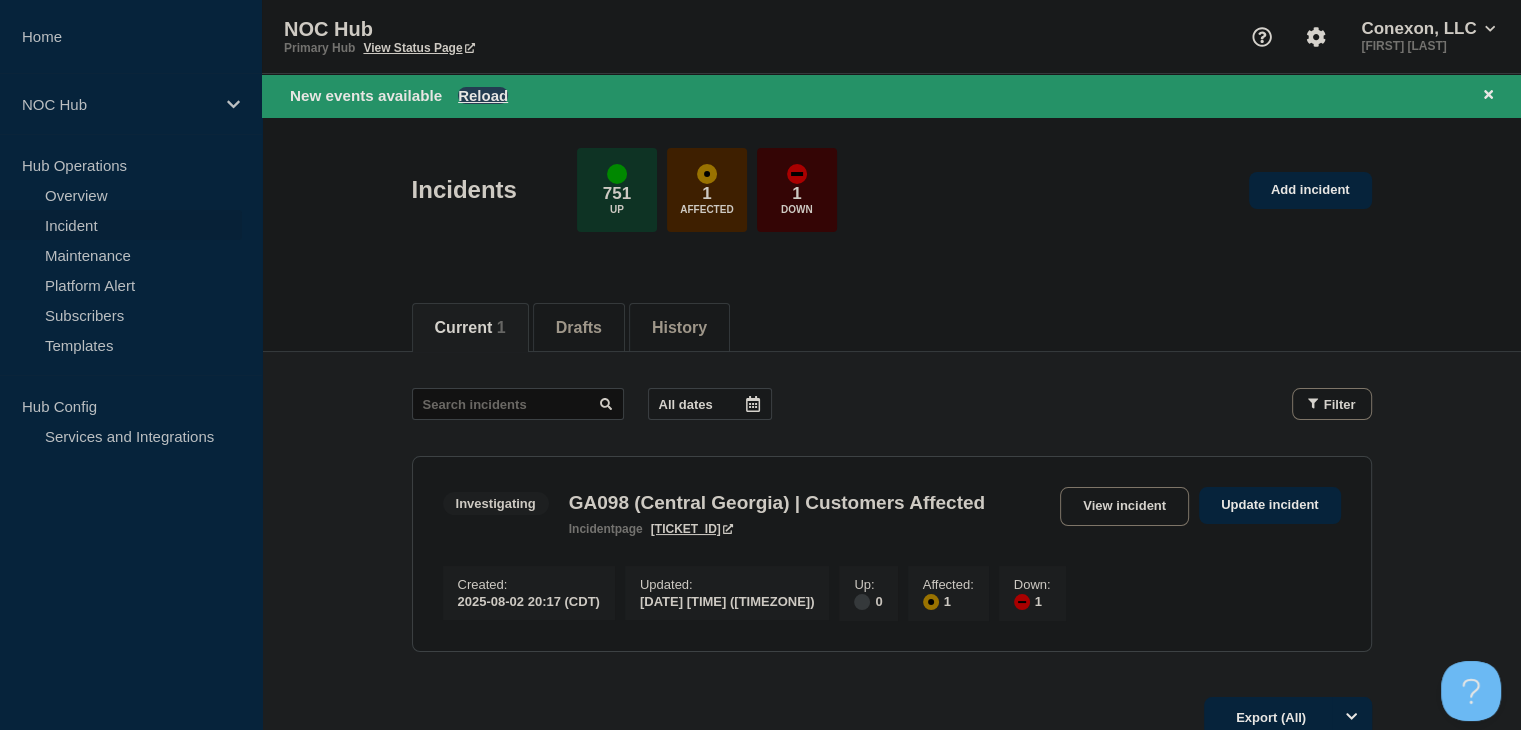click on "Reload" at bounding box center (483, 95) 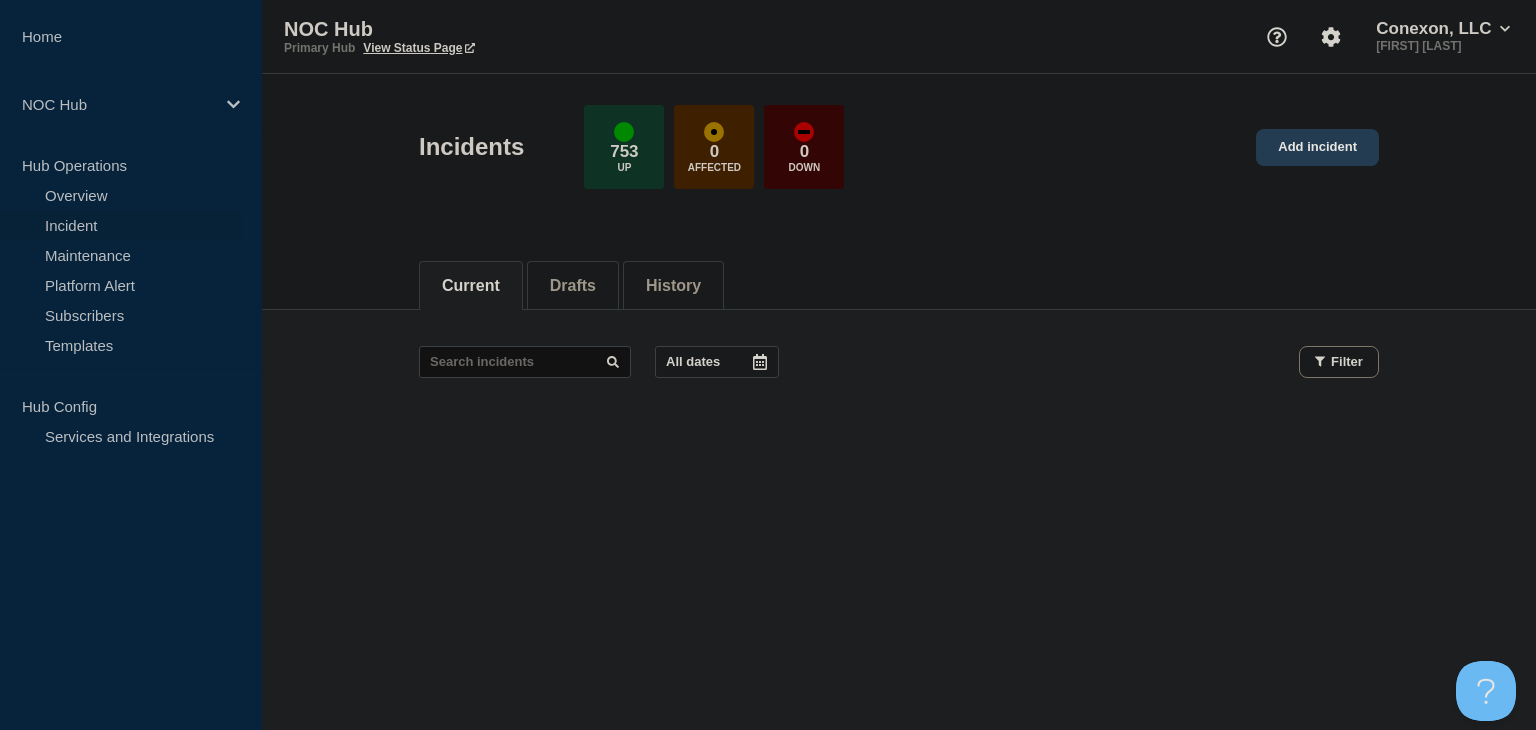 click on "Add incident" 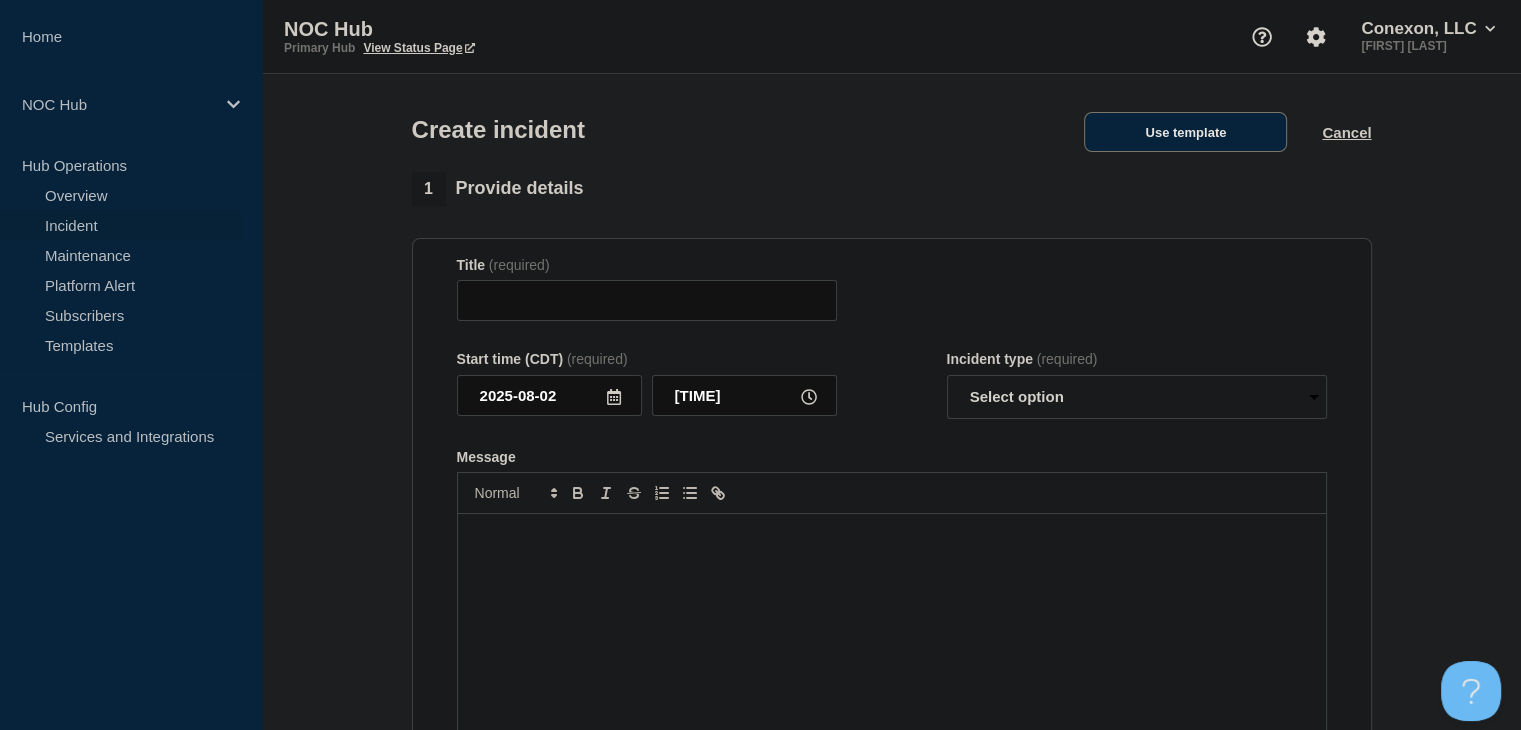 click on "Use template" at bounding box center [1185, 132] 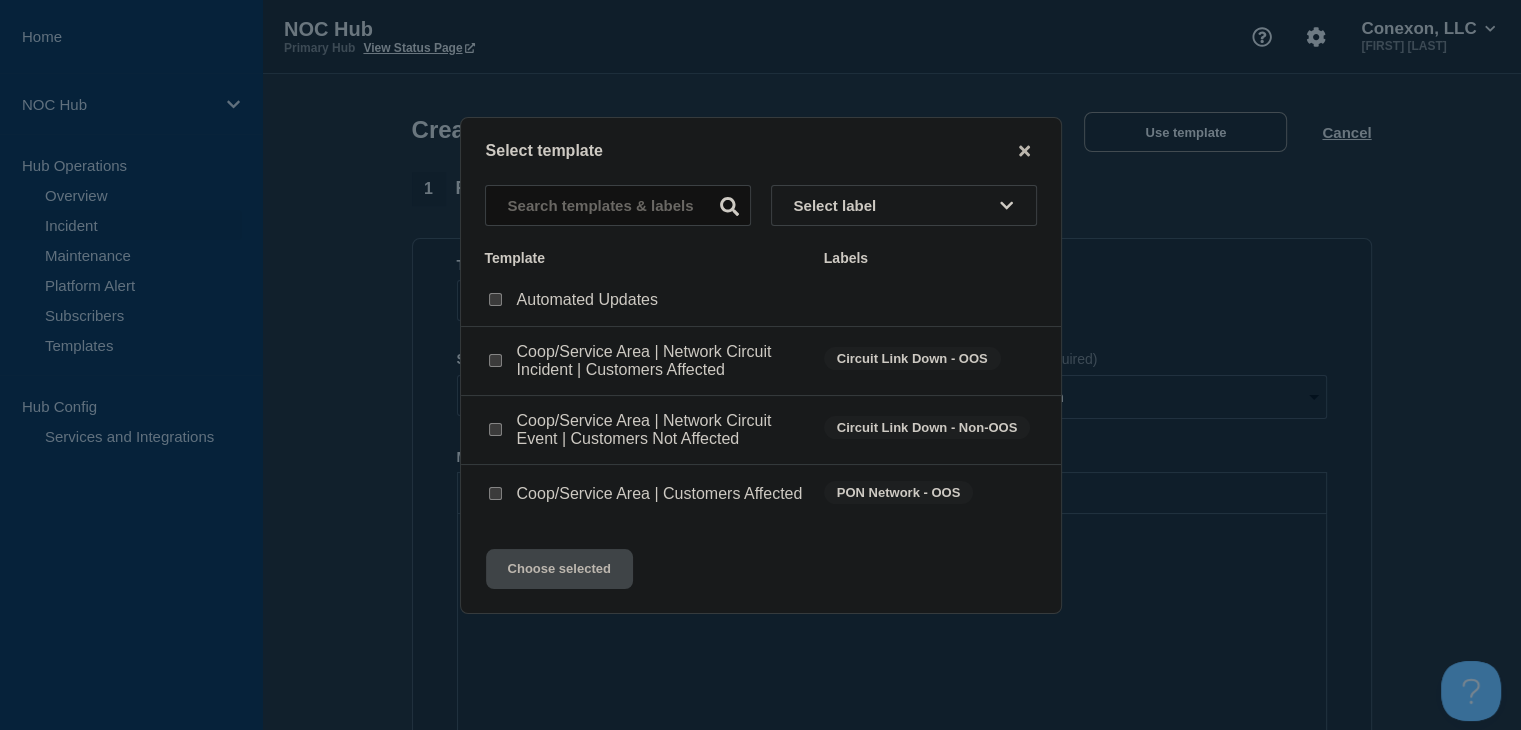 click at bounding box center (495, 493) 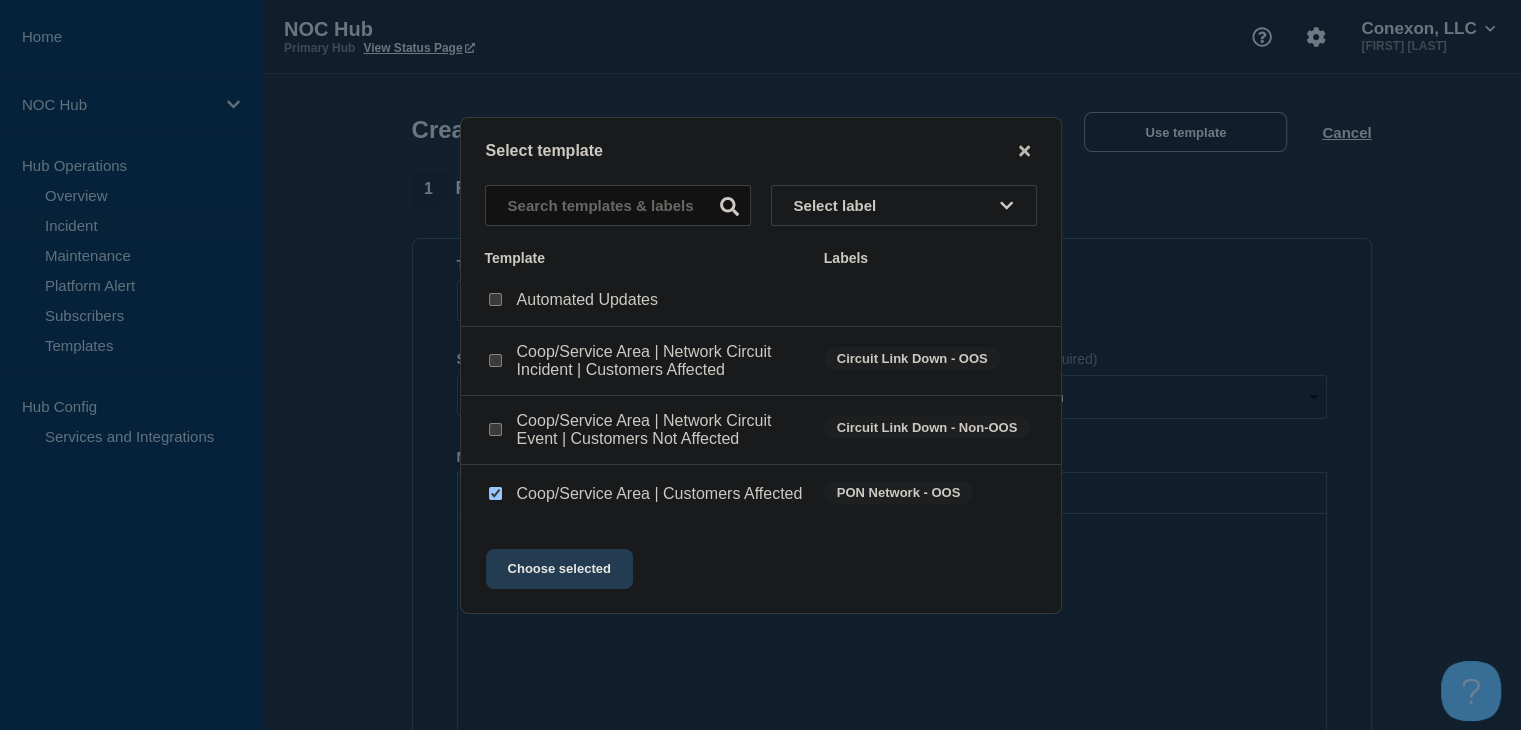 click on "Choose selected" 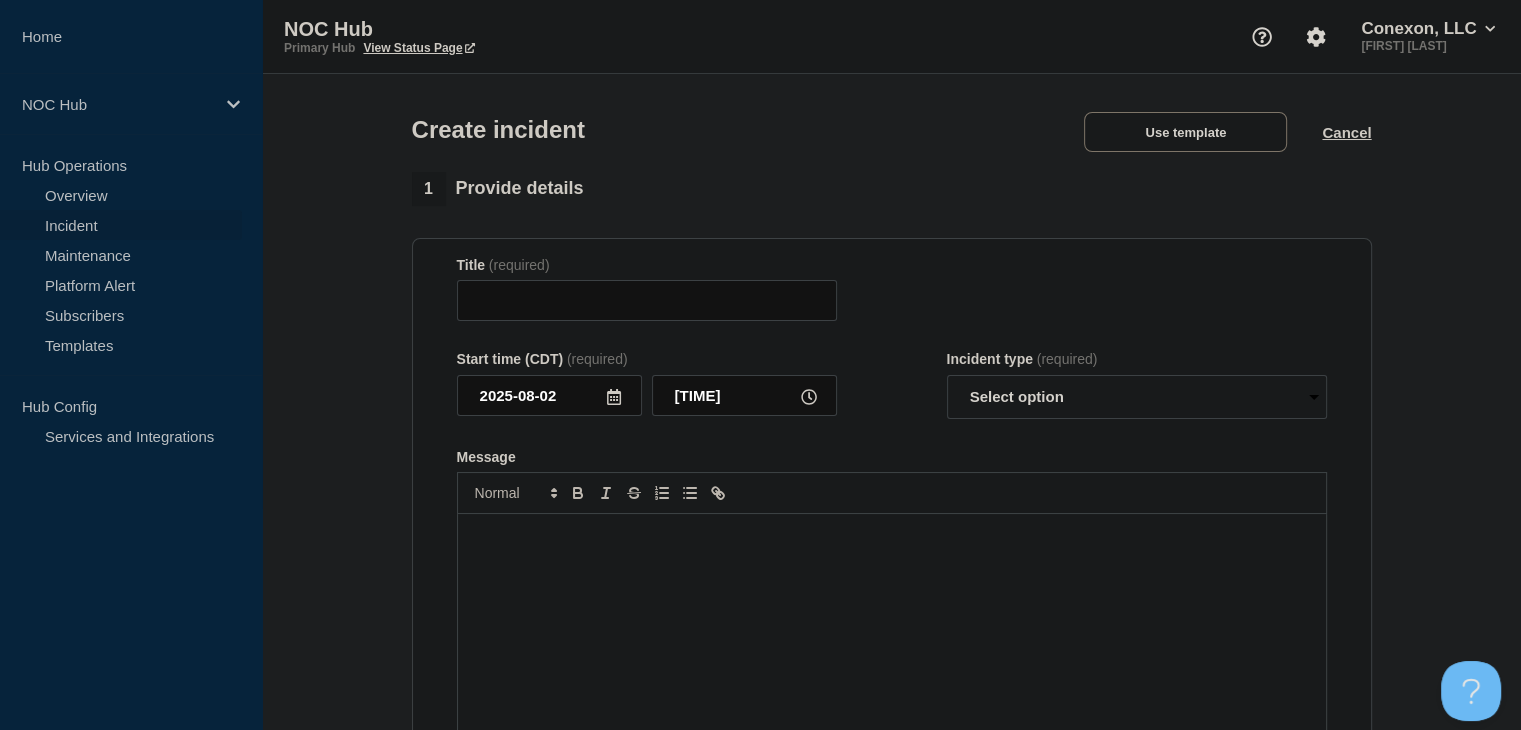 type on "Coop/Service Area | Customers Affected" 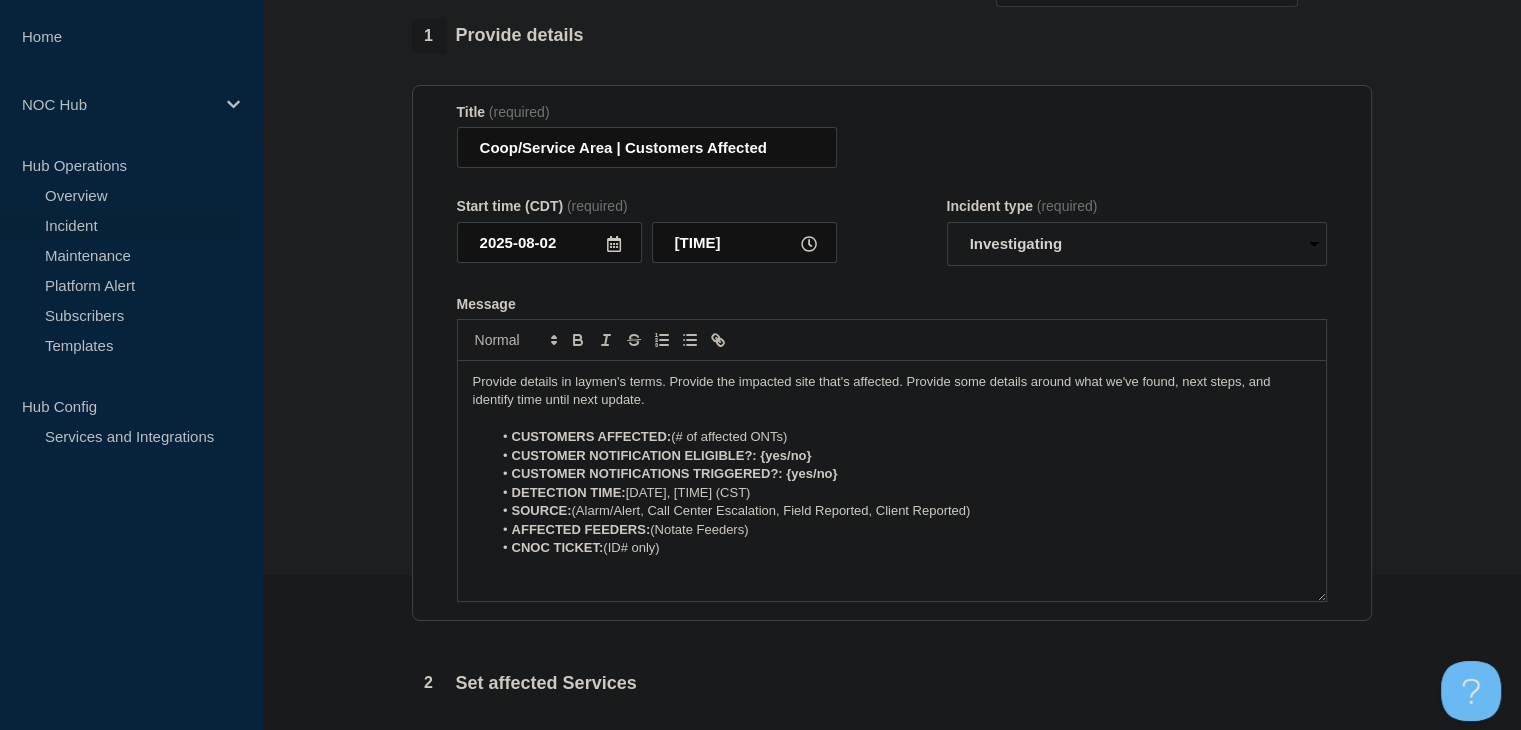 scroll, scrollTop: 300, scrollLeft: 0, axis: vertical 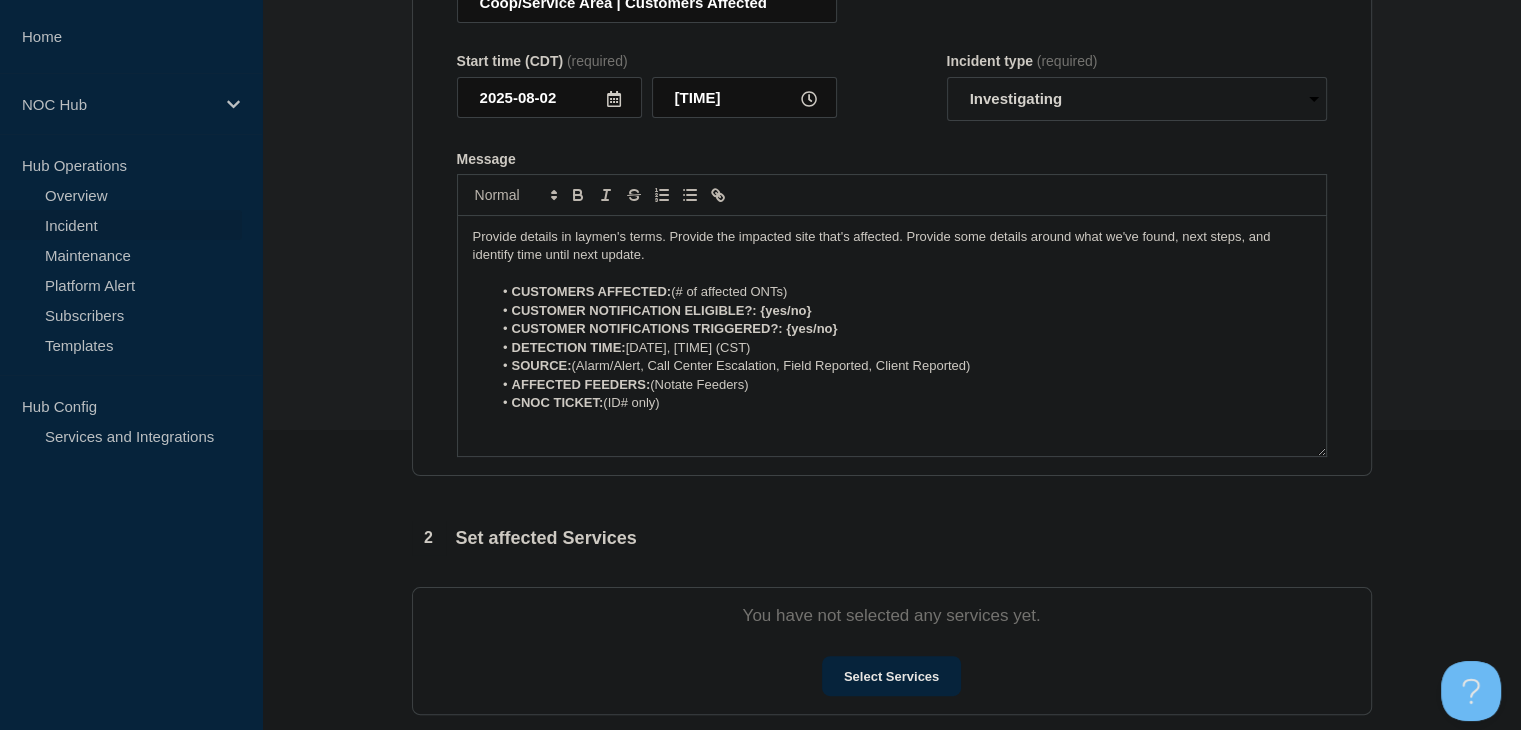 click on "CUSTOMERS AFFECTED:  (# of affected ONTs)" at bounding box center (901, 292) 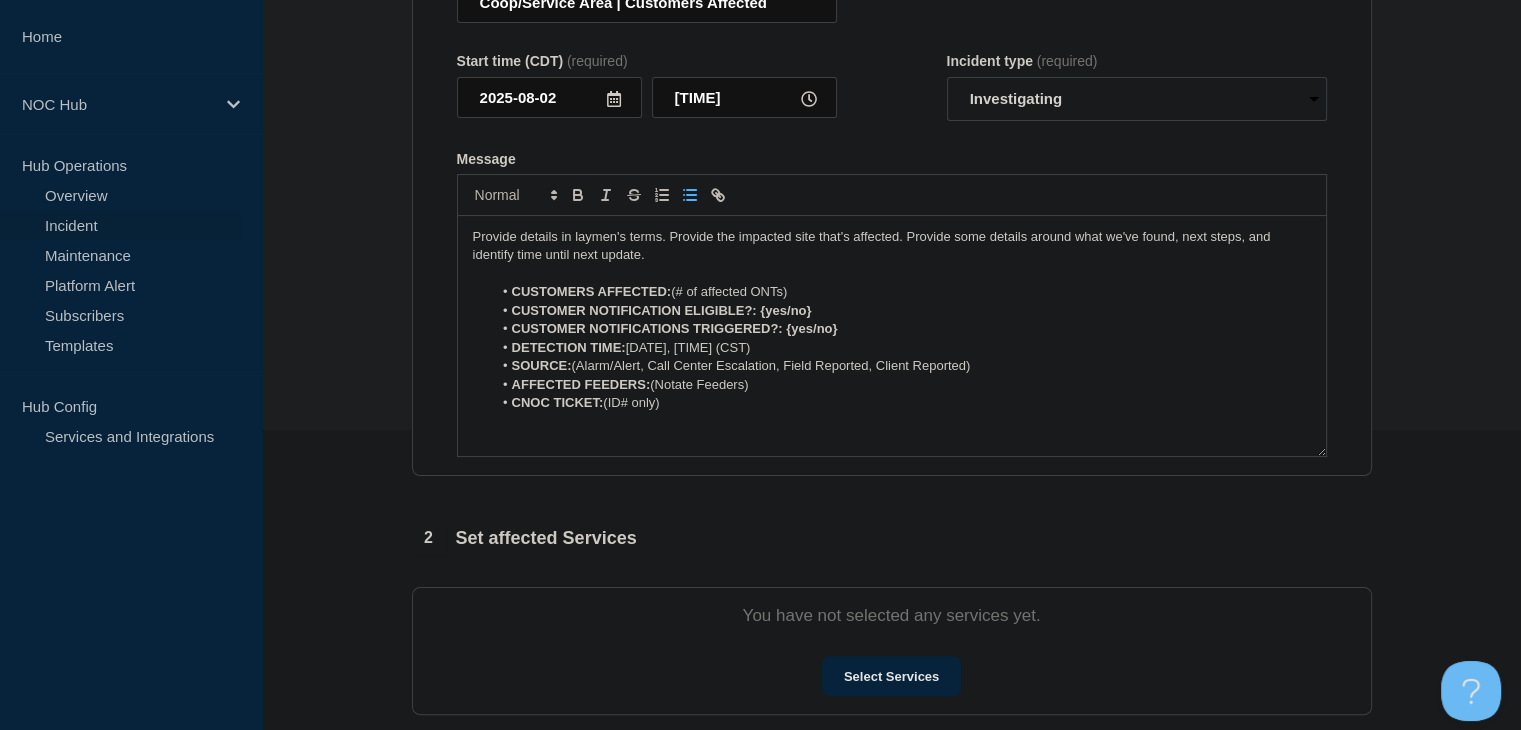 drag, startPoint x: 801, startPoint y: 290, endPoint x: 677, endPoint y: 304, distance: 124.78782 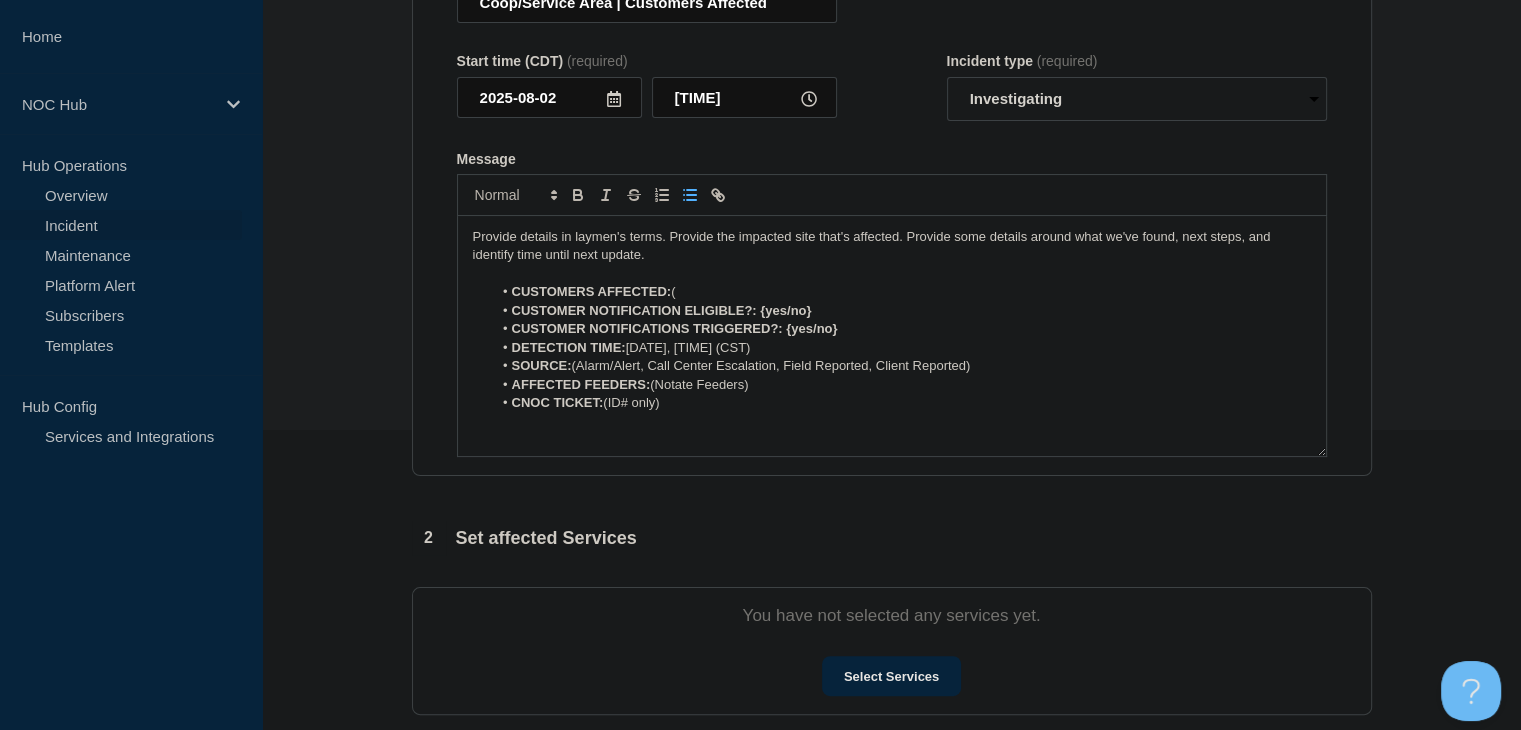 type 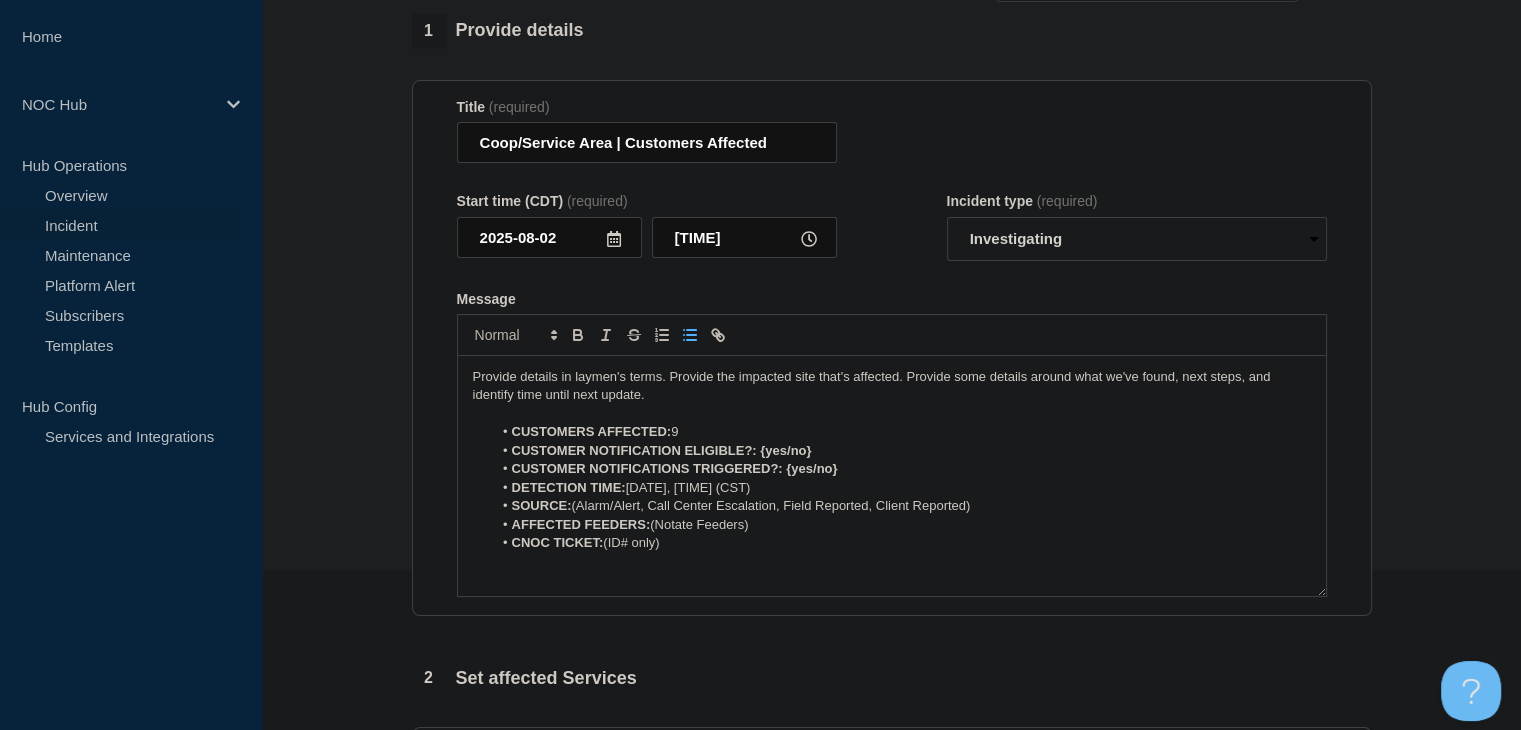 scroll, scrollTop: 0, scrollLeft: 0, axis: both 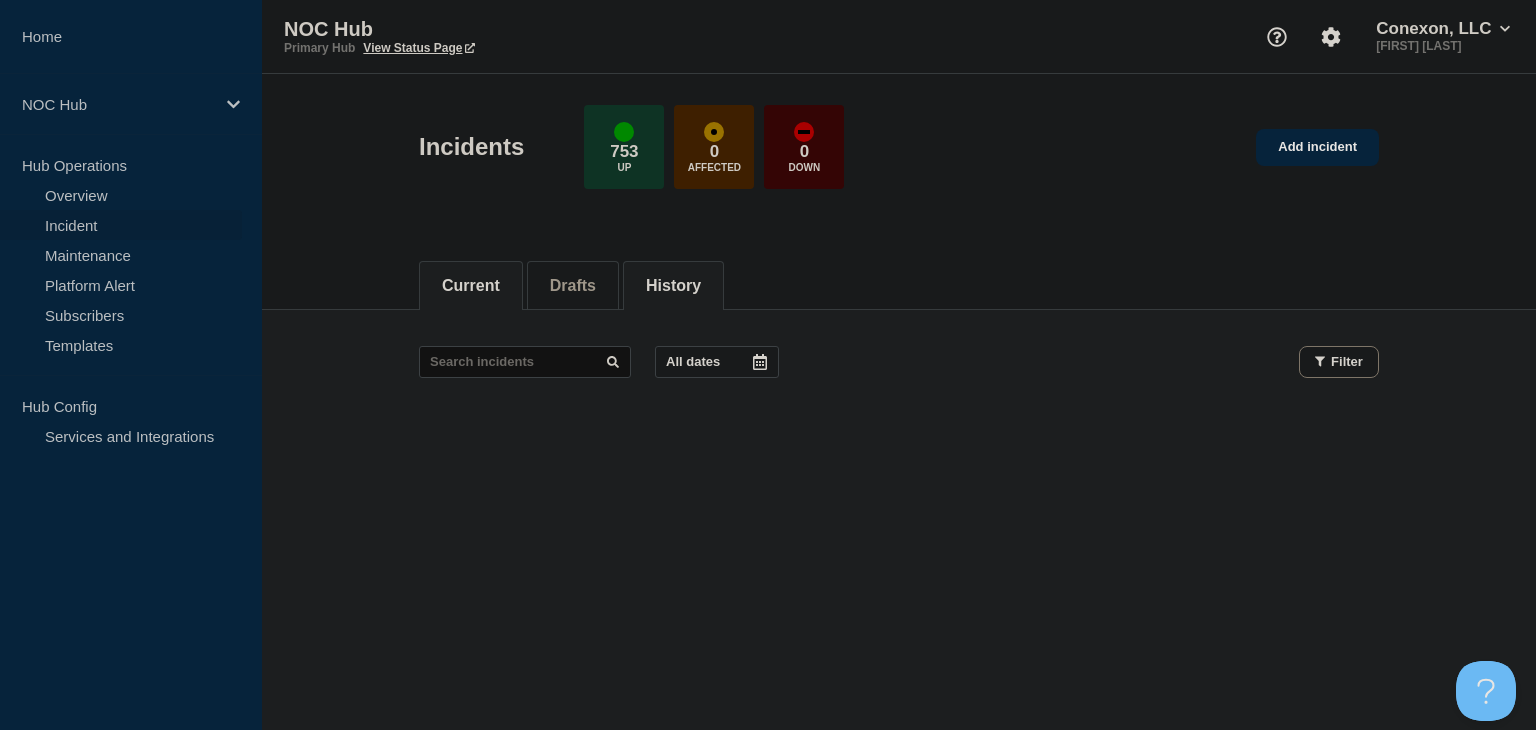 click on "History" at bounding box center [673, 286] 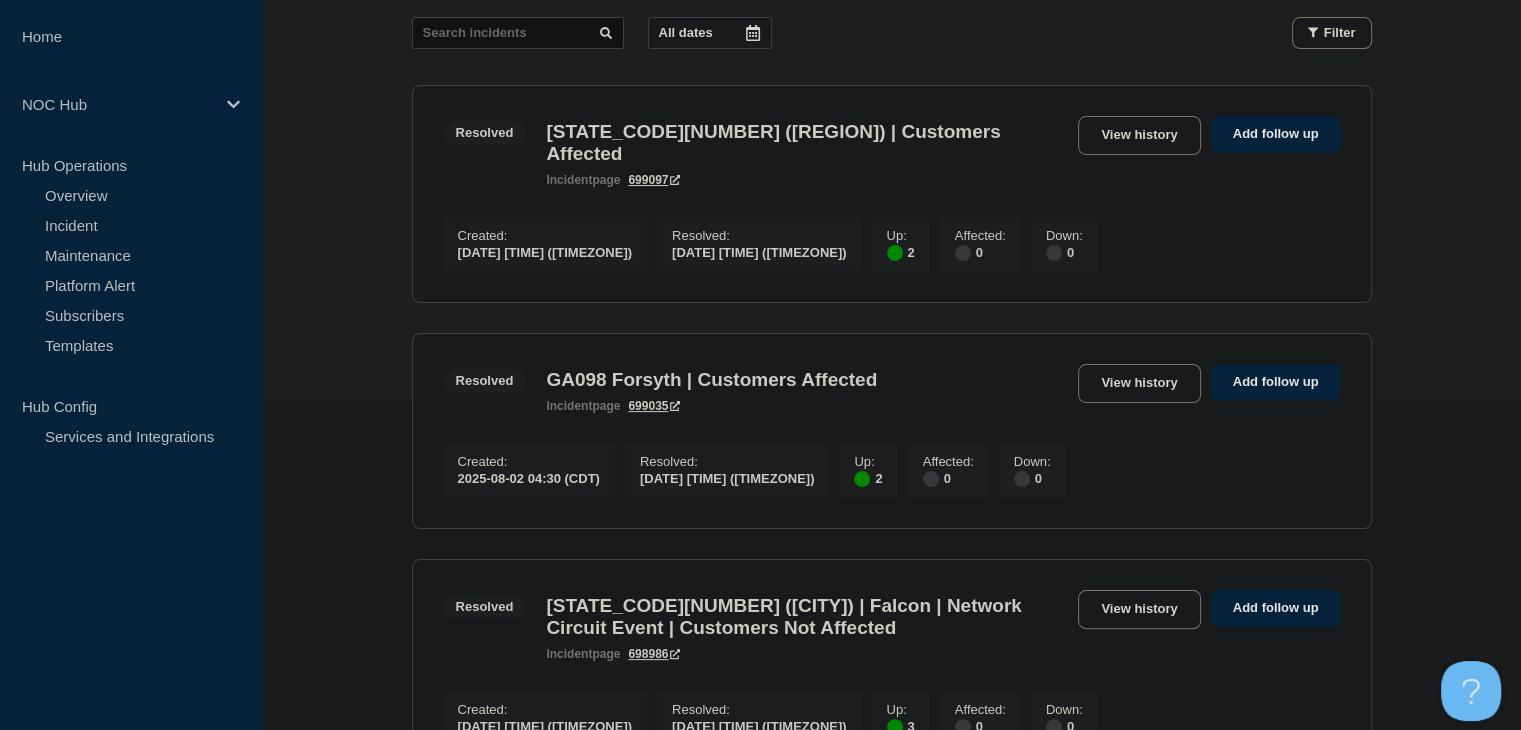 scroll, scrollTop: 300, scrollLeft: 0, axis: vertical 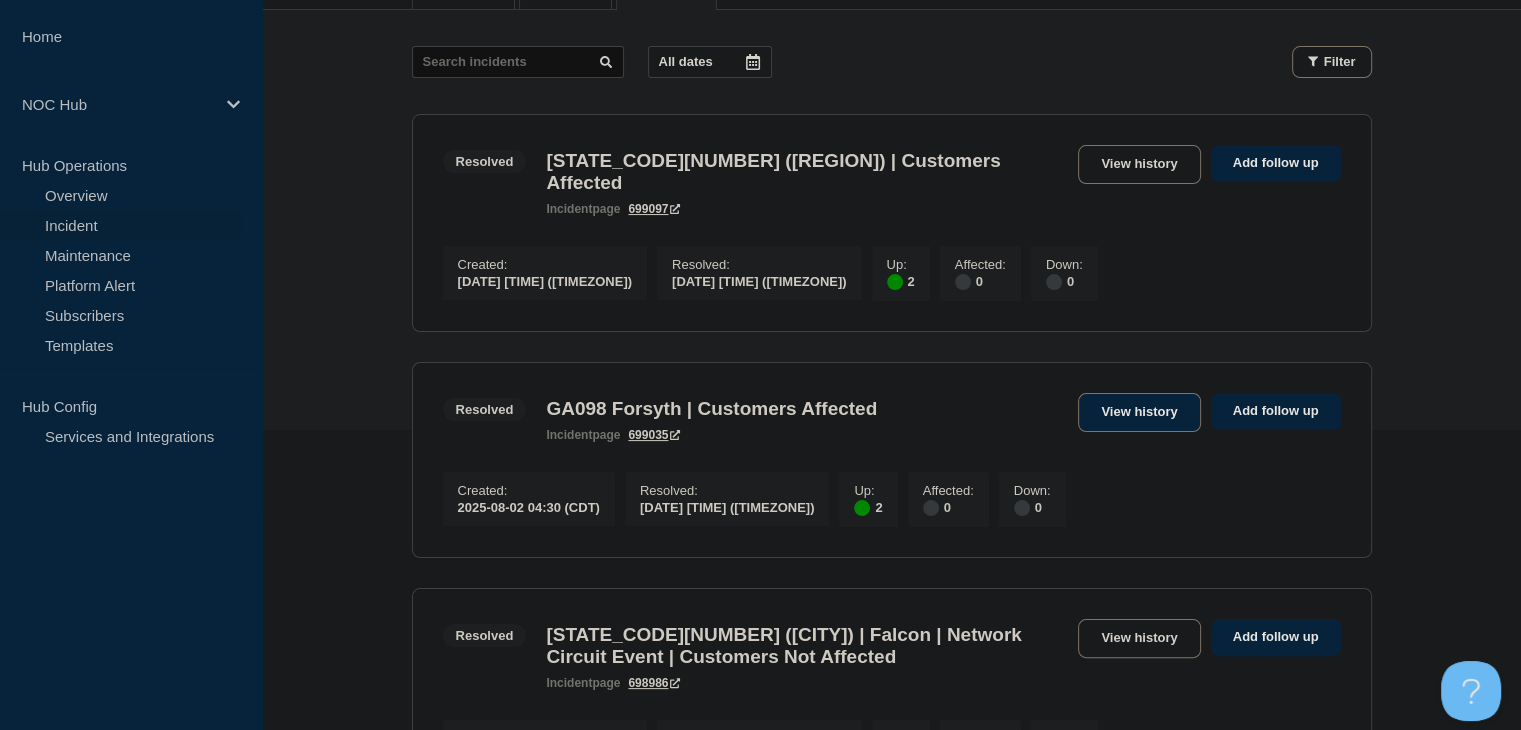 click on "View history" at bounding box center (1139, 412) 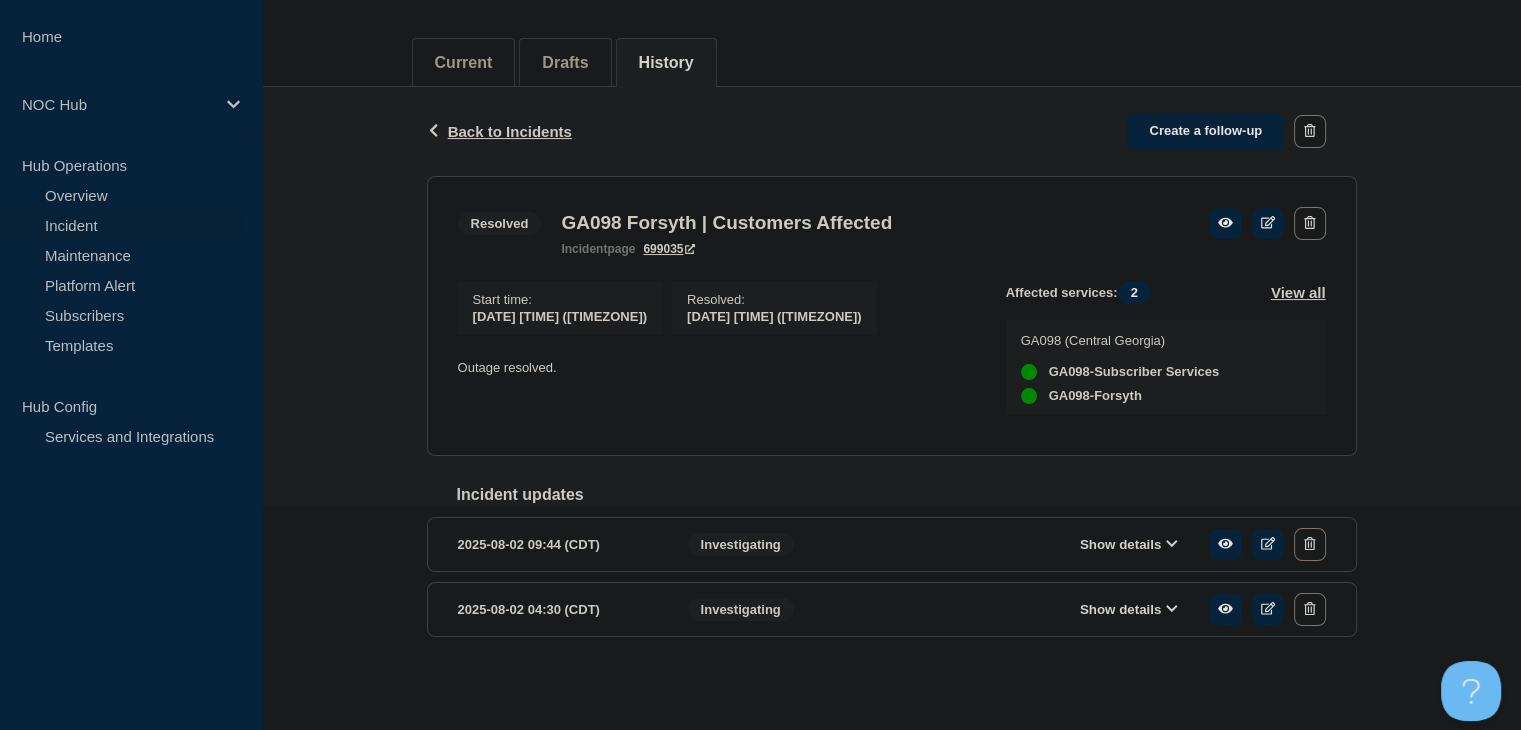 scroll, scrollTop: 235, scrollLeft: 0, axis: vertical 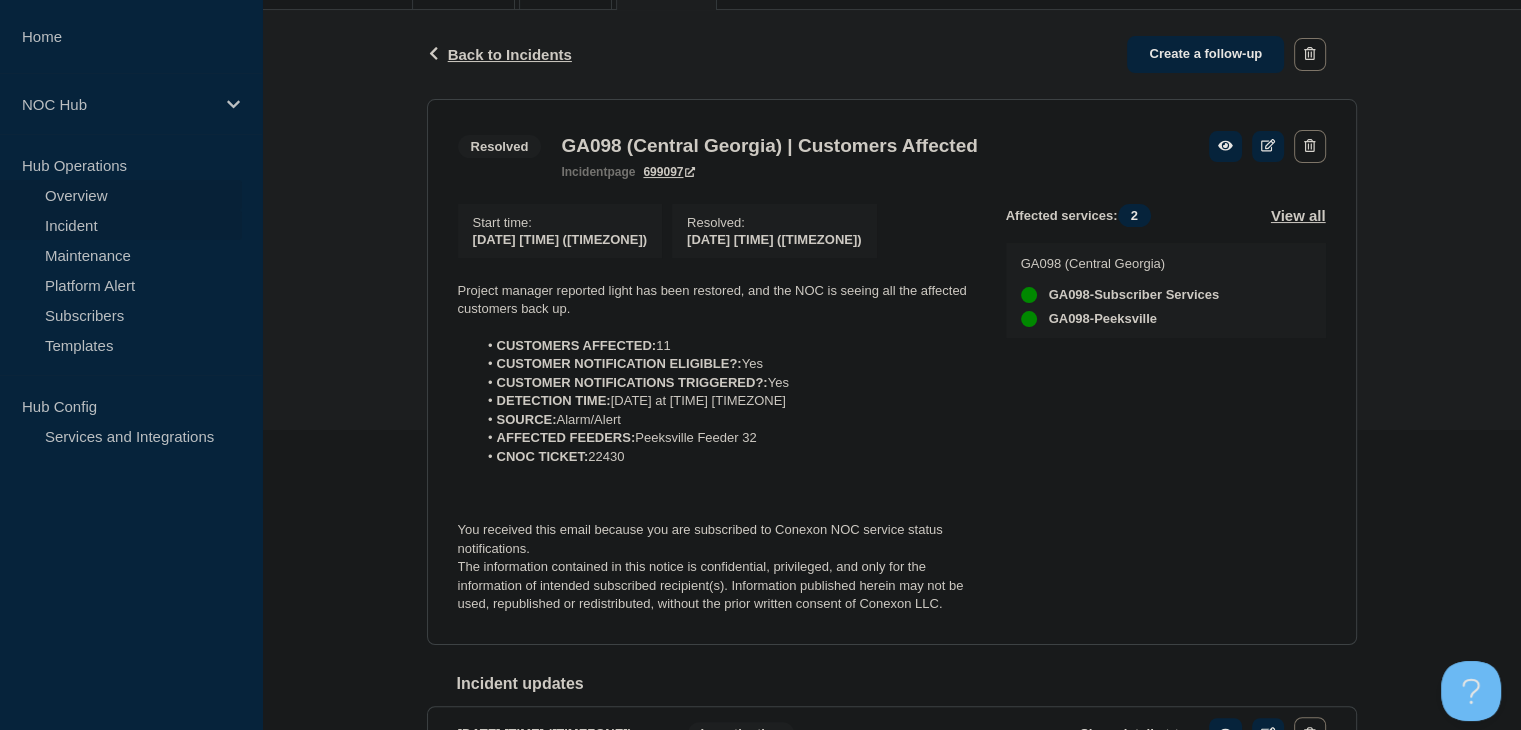 click on "Overview" at bounding box center (121, 195) 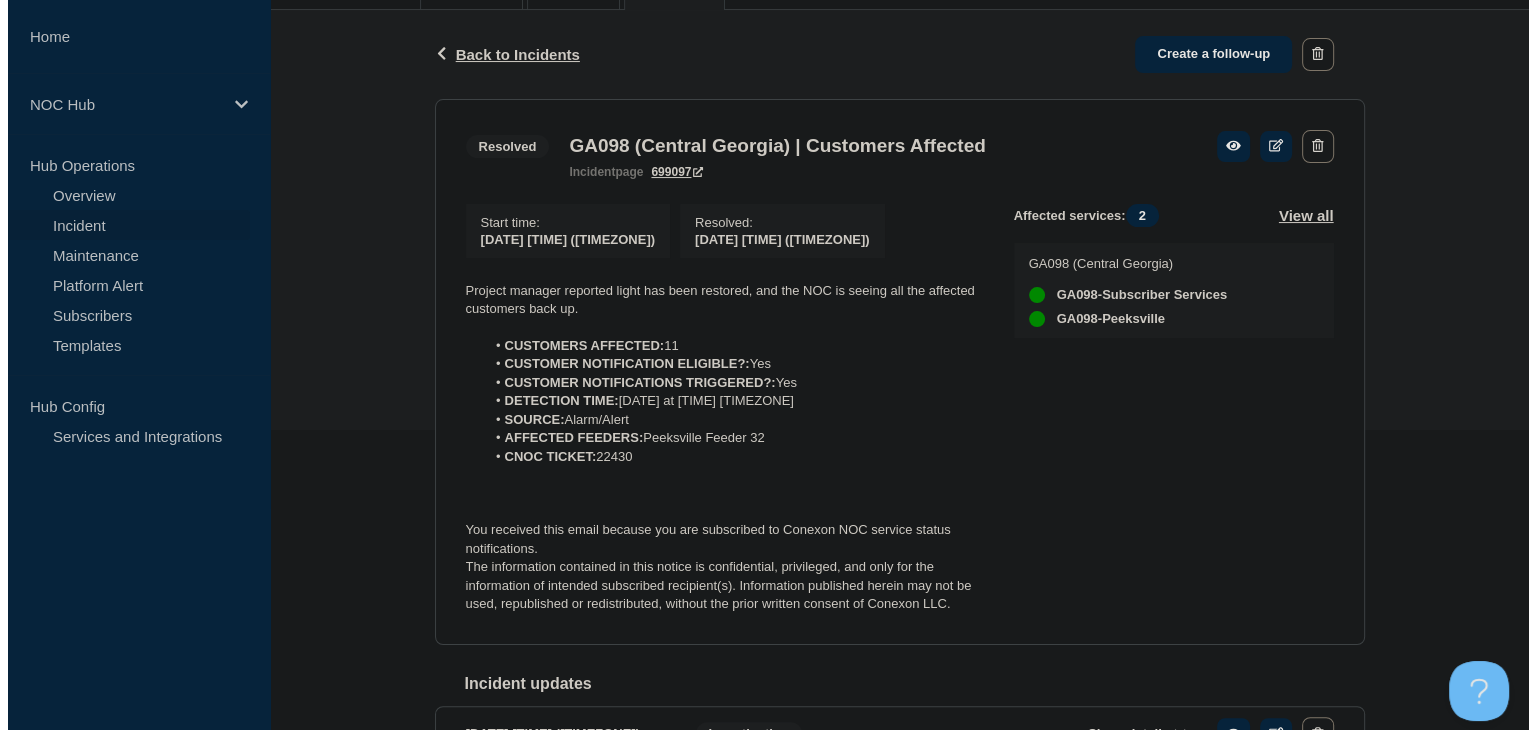 scroll, scrollTop: 0, scrollLeft: 0, axis: both 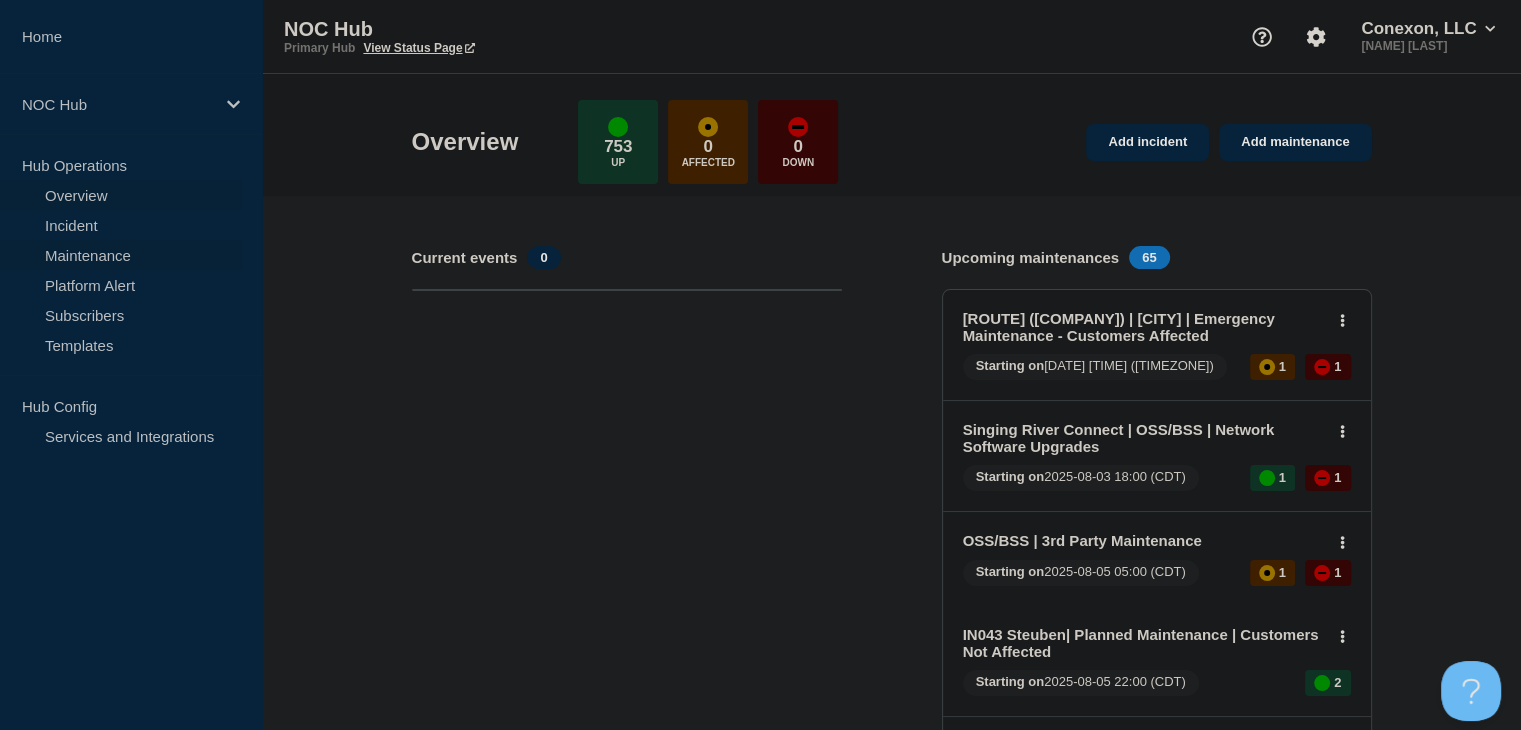 click on "Maintenance" at bounding box center (121, 255) 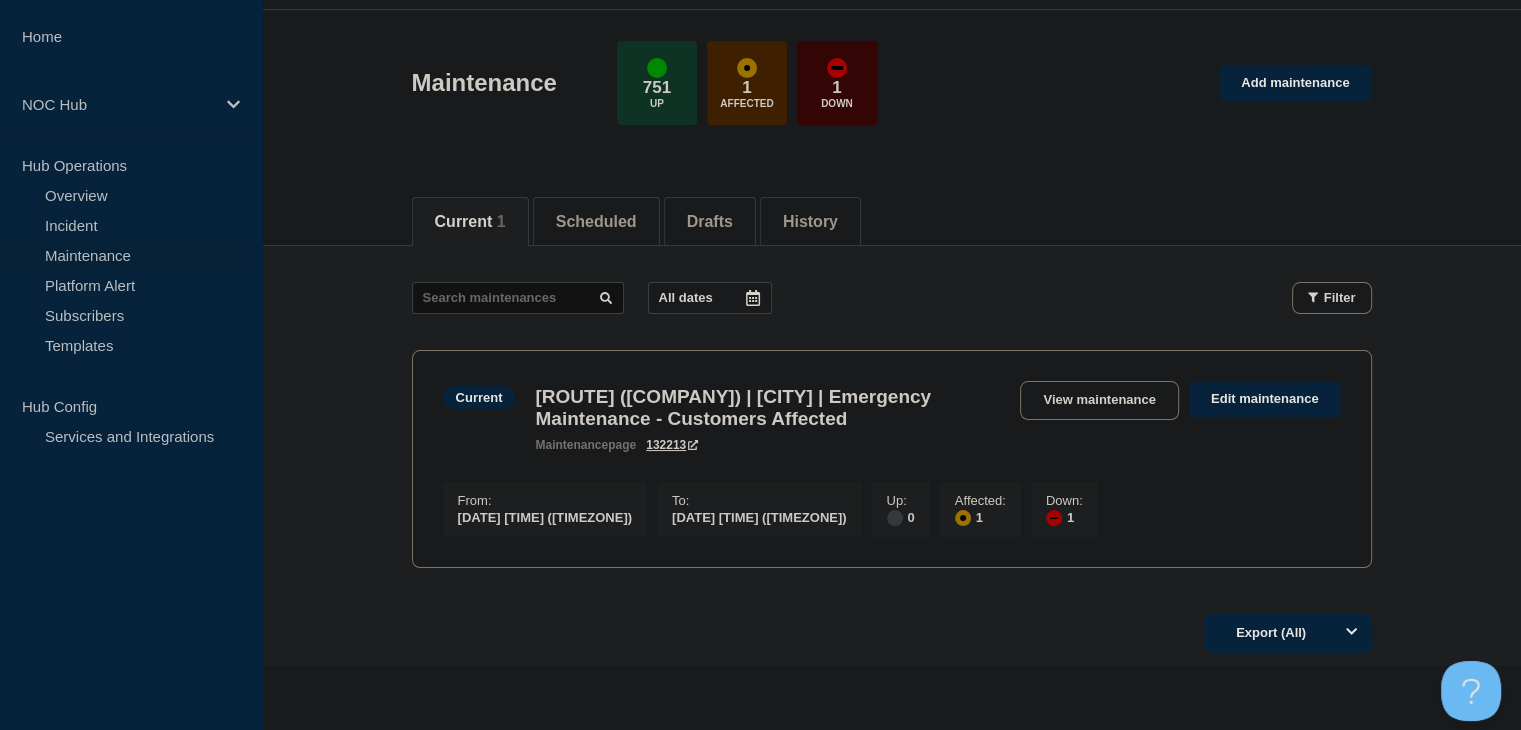 scroll, scrollTop: 100, scrollLeft: 0, axis: vertical 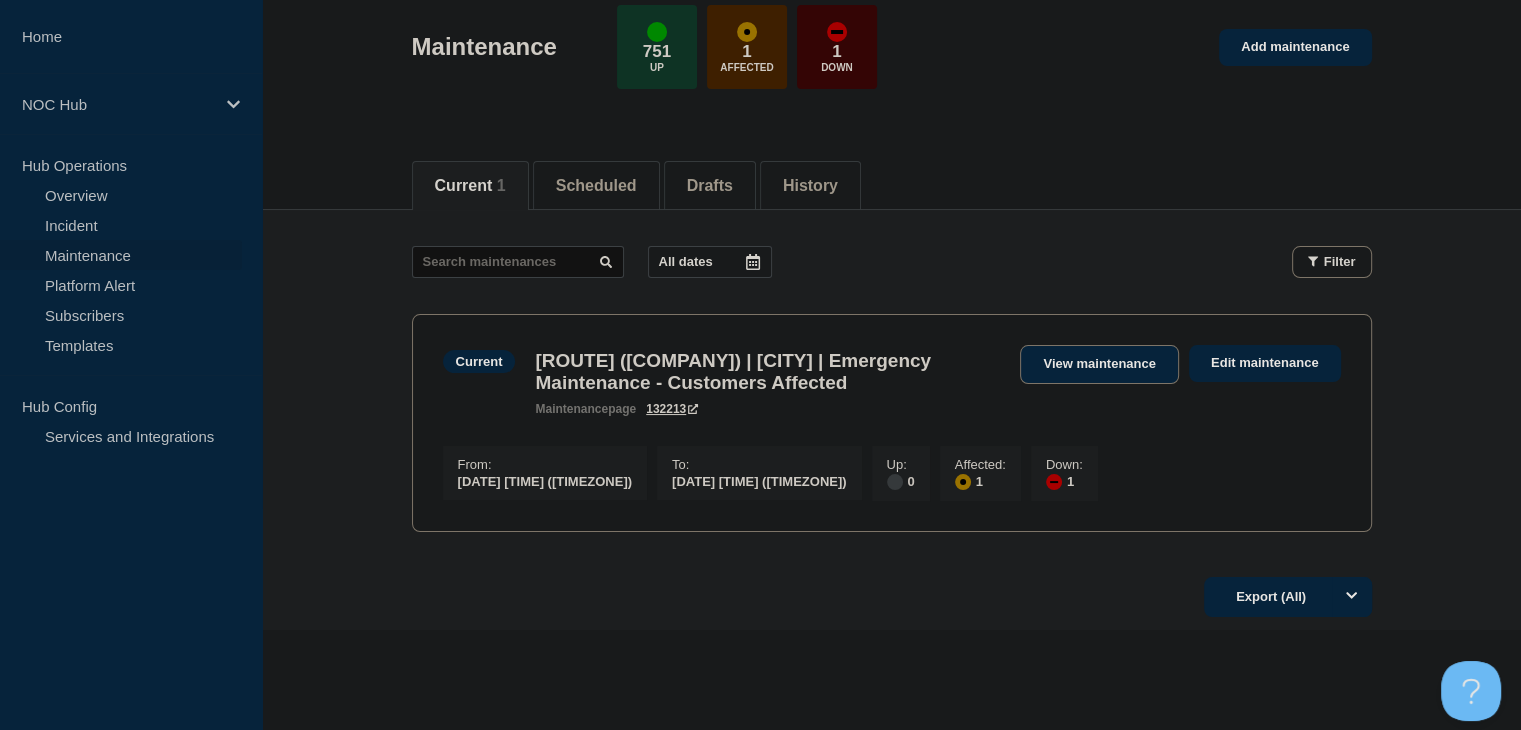 click on "View maintenance" at bounding box center [1099, 364] 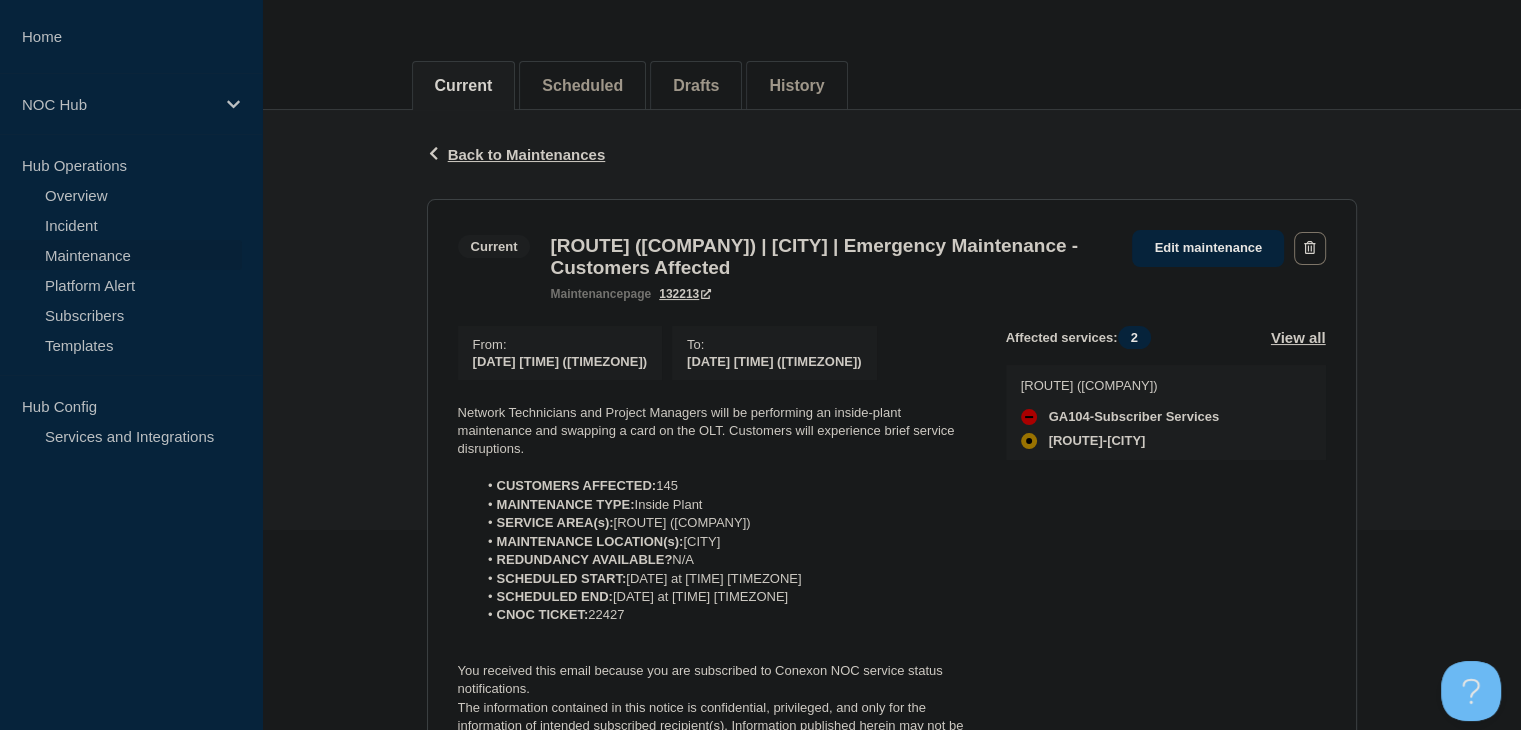 scroll, scrollTop: 300, scrollLeft: 0, axis: vertical 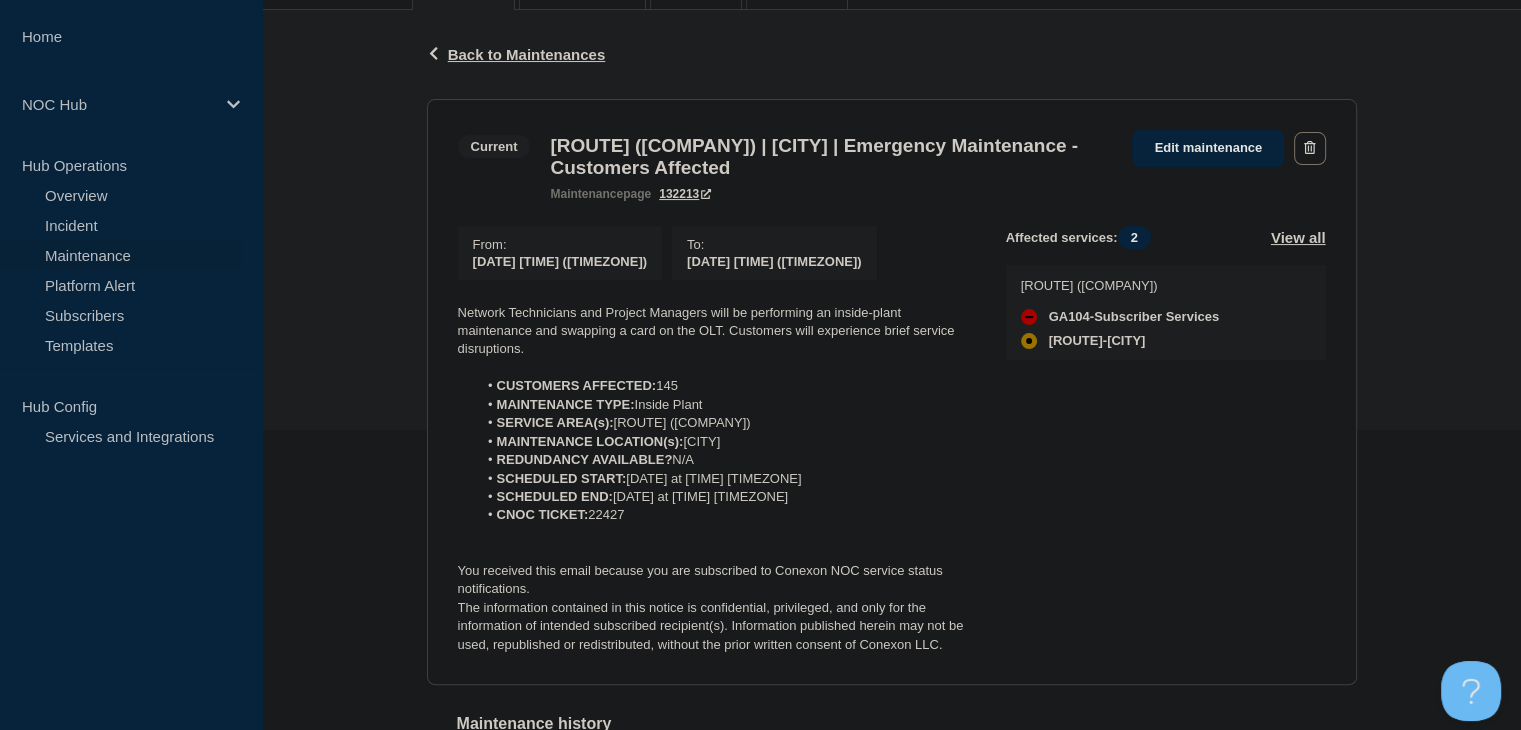 click on "Maintenance" at bounding box center (121, 255) 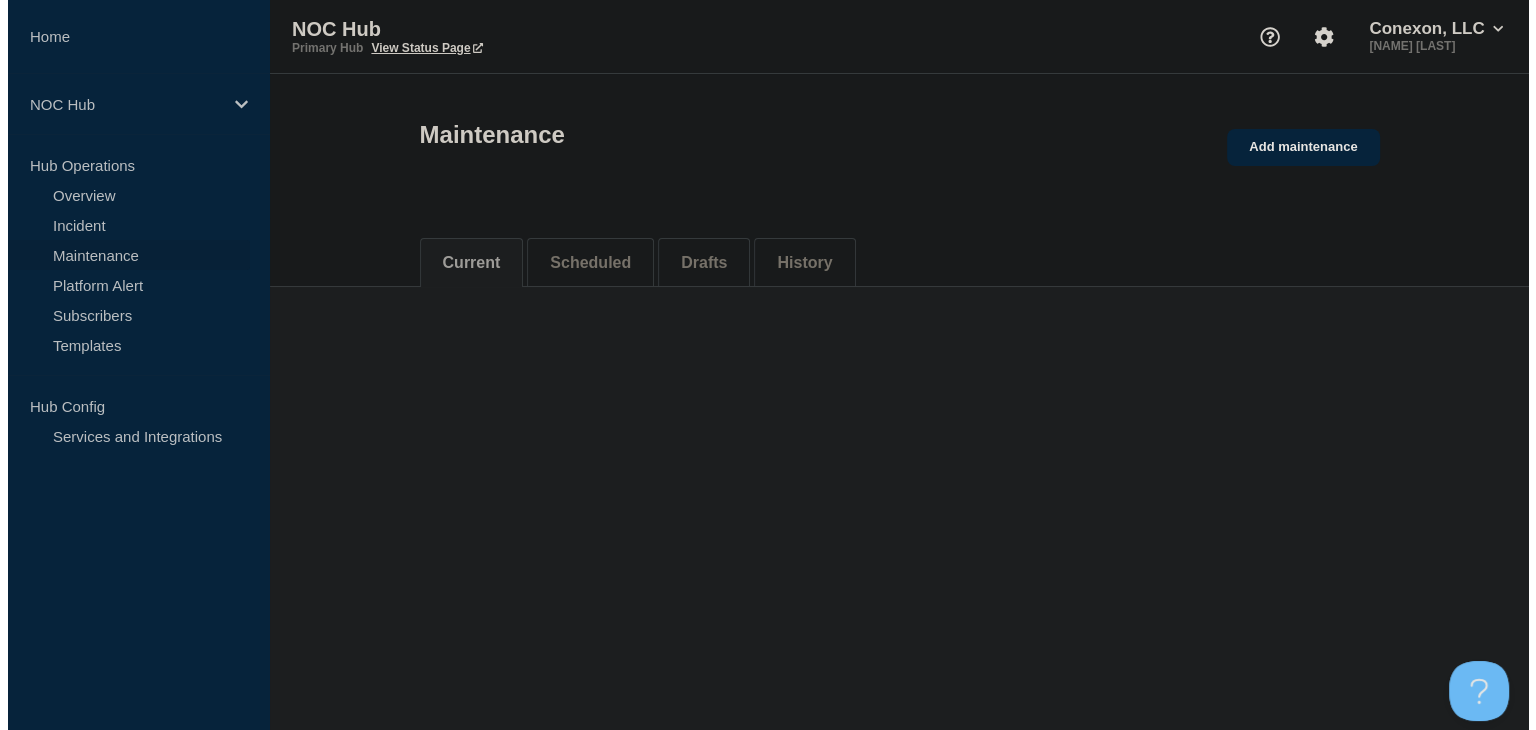 scroll, scrollTop: 0, scrollLeft: 0, axis: both 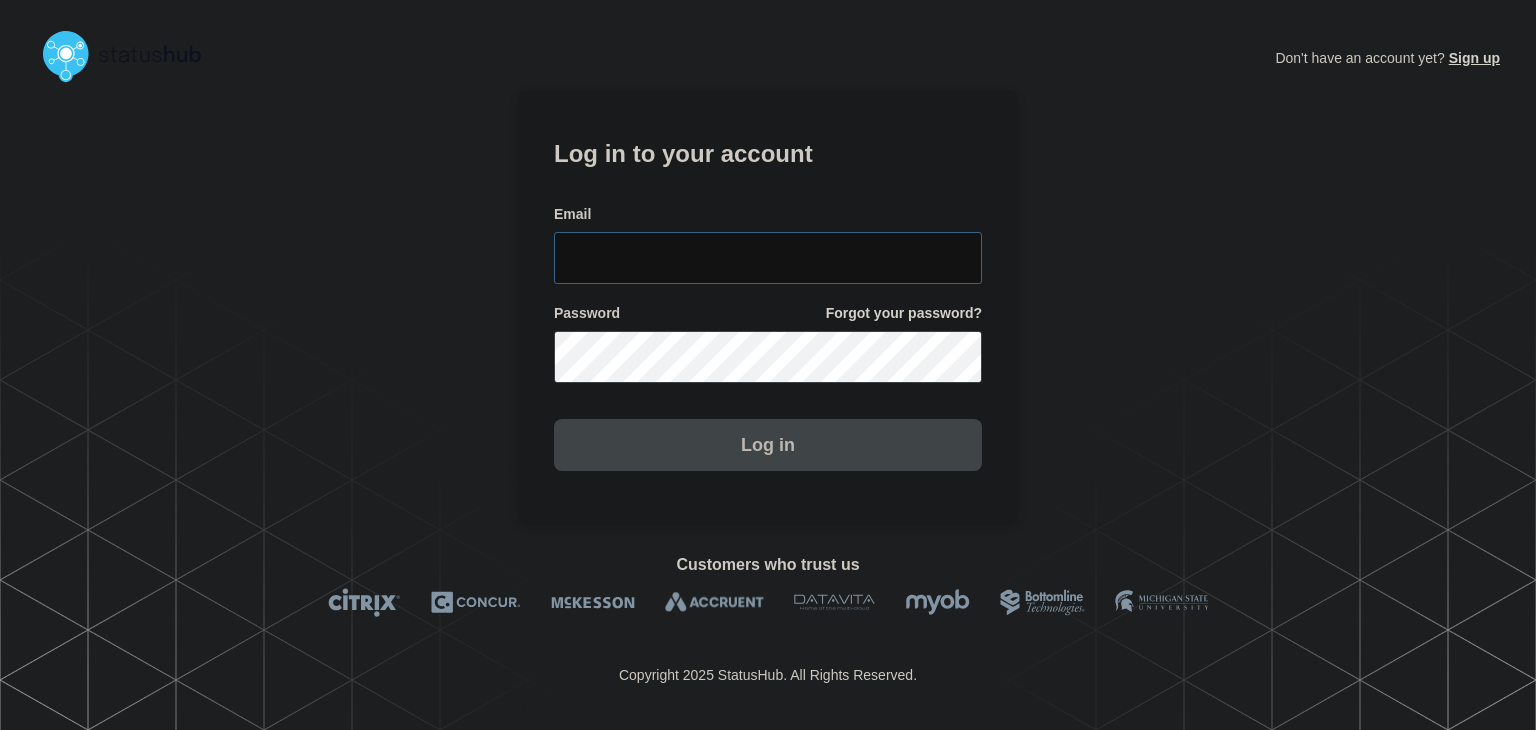 type on "amanda.mckeehan@conexon.us" 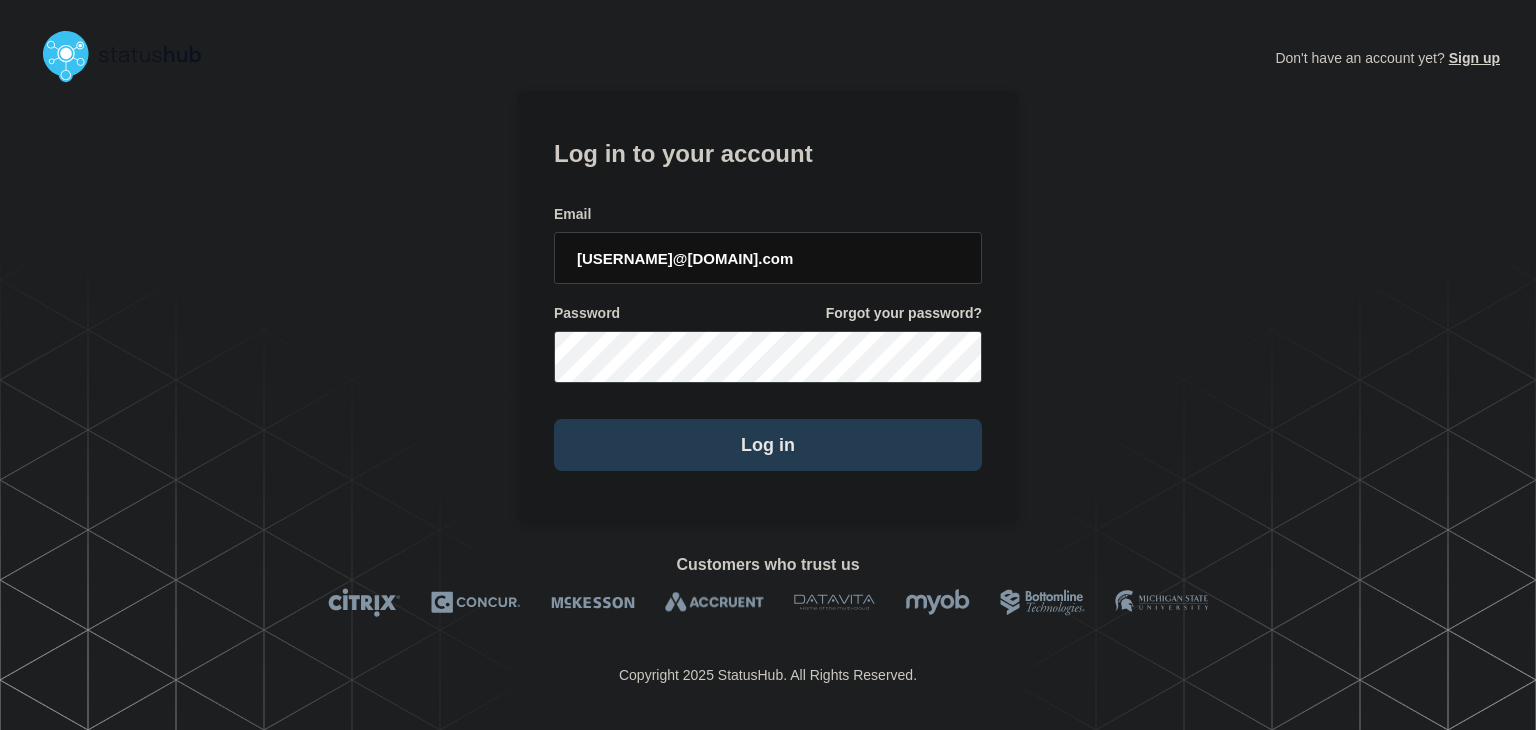 click on "Log in" at bounding box center [768, 445] 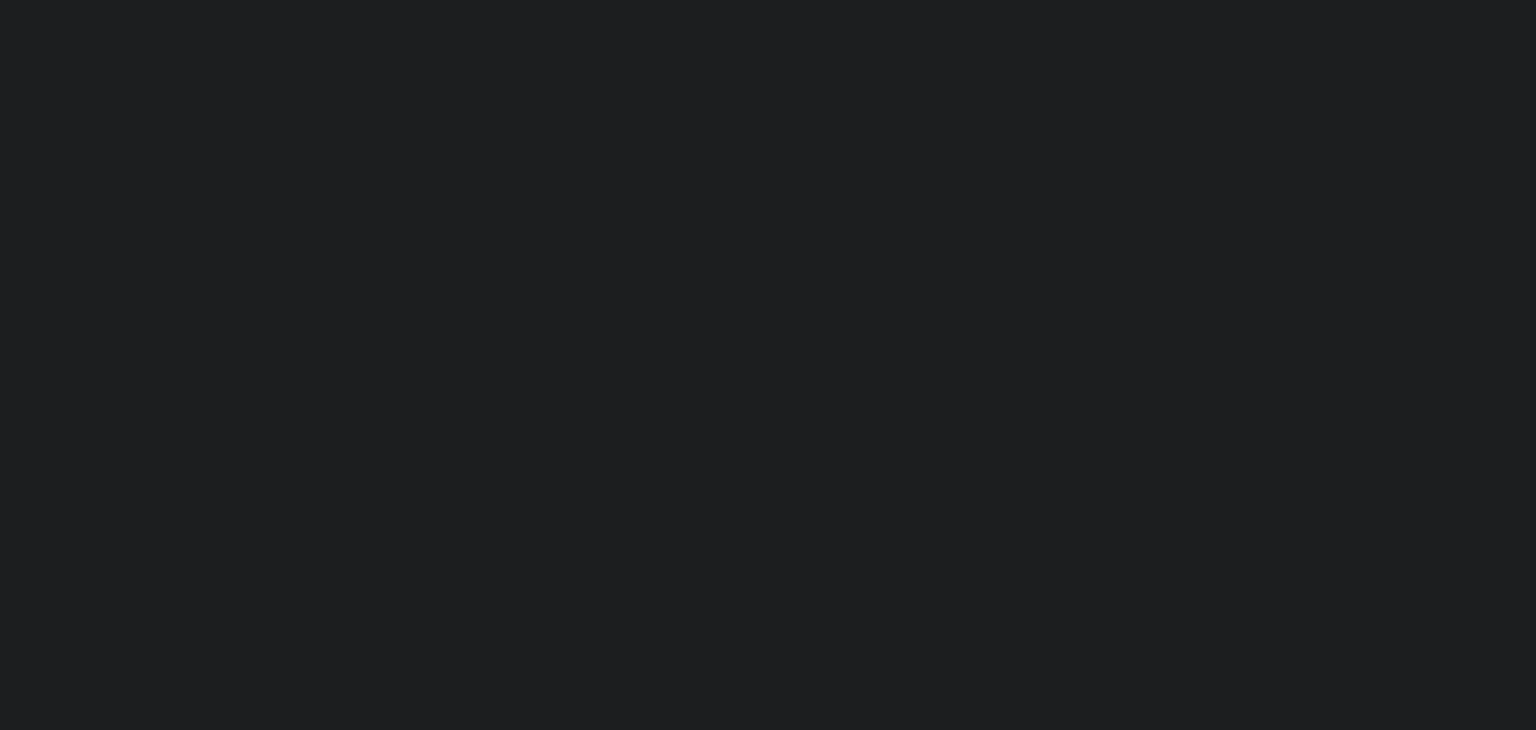 scroll, scrollTop: 0, scrollLeft: 0, axis: both 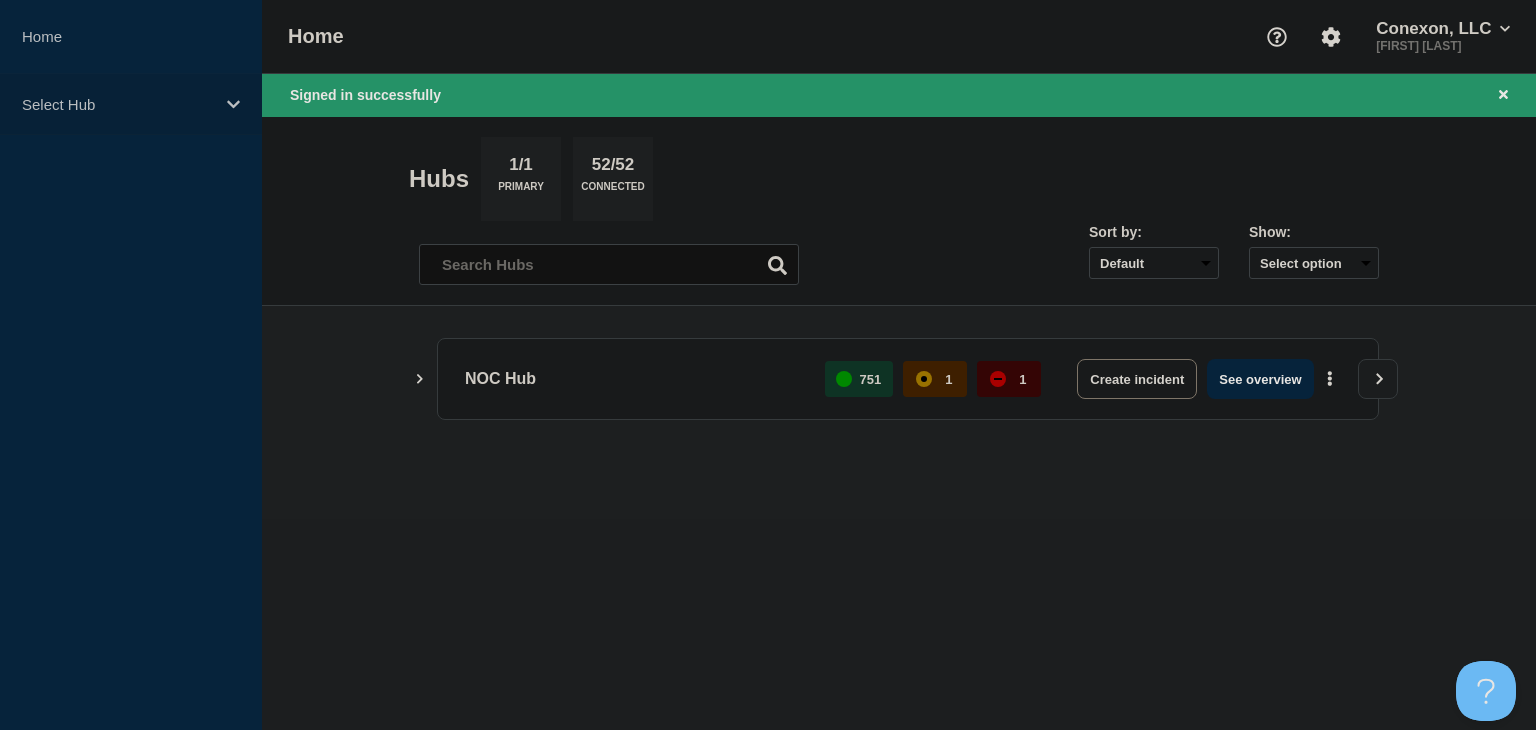 click on "Select Hub" at bounding box center (118, 104) 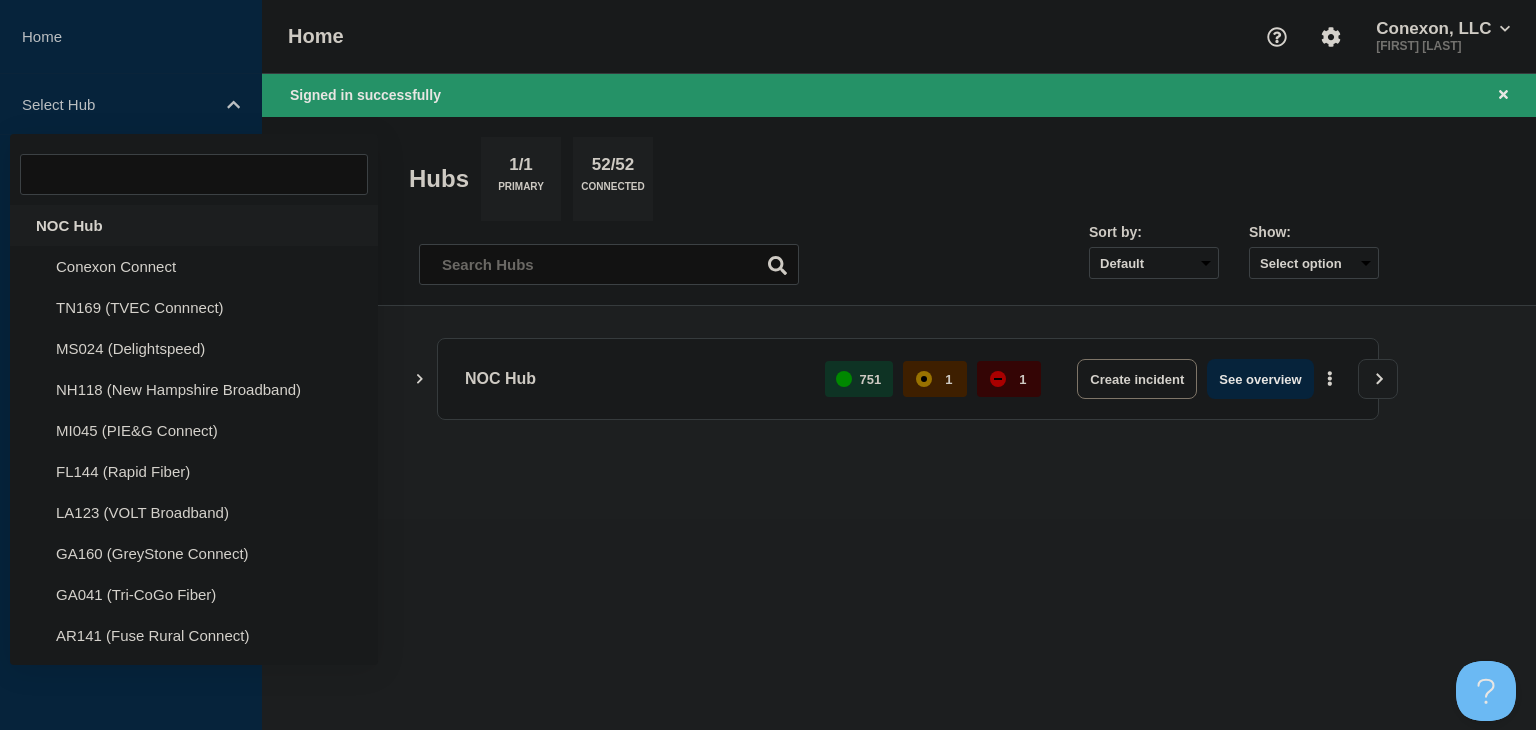 click on "NOC Hub" at bounding box center (194, 225) 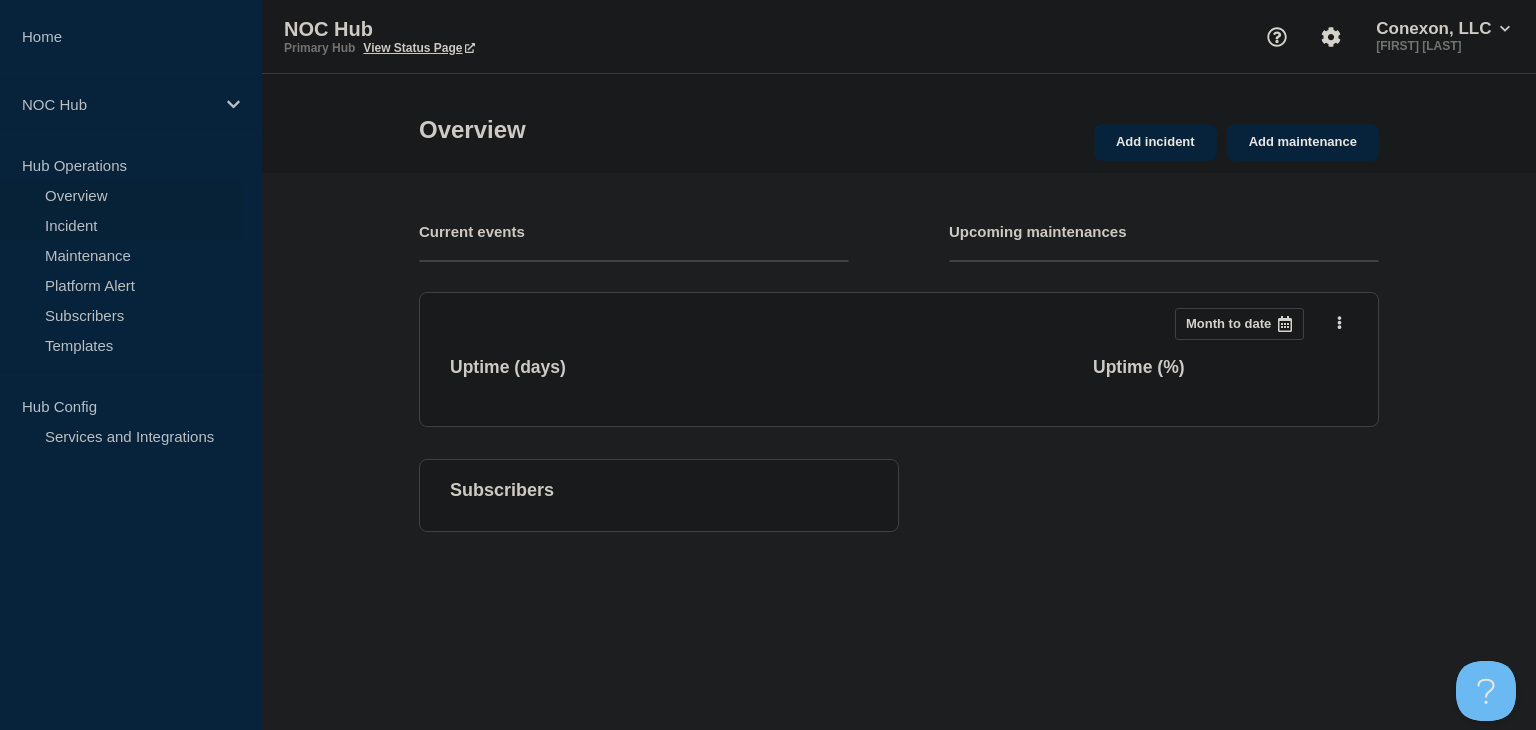 click on "Incident" at bounding box center (121, 225) 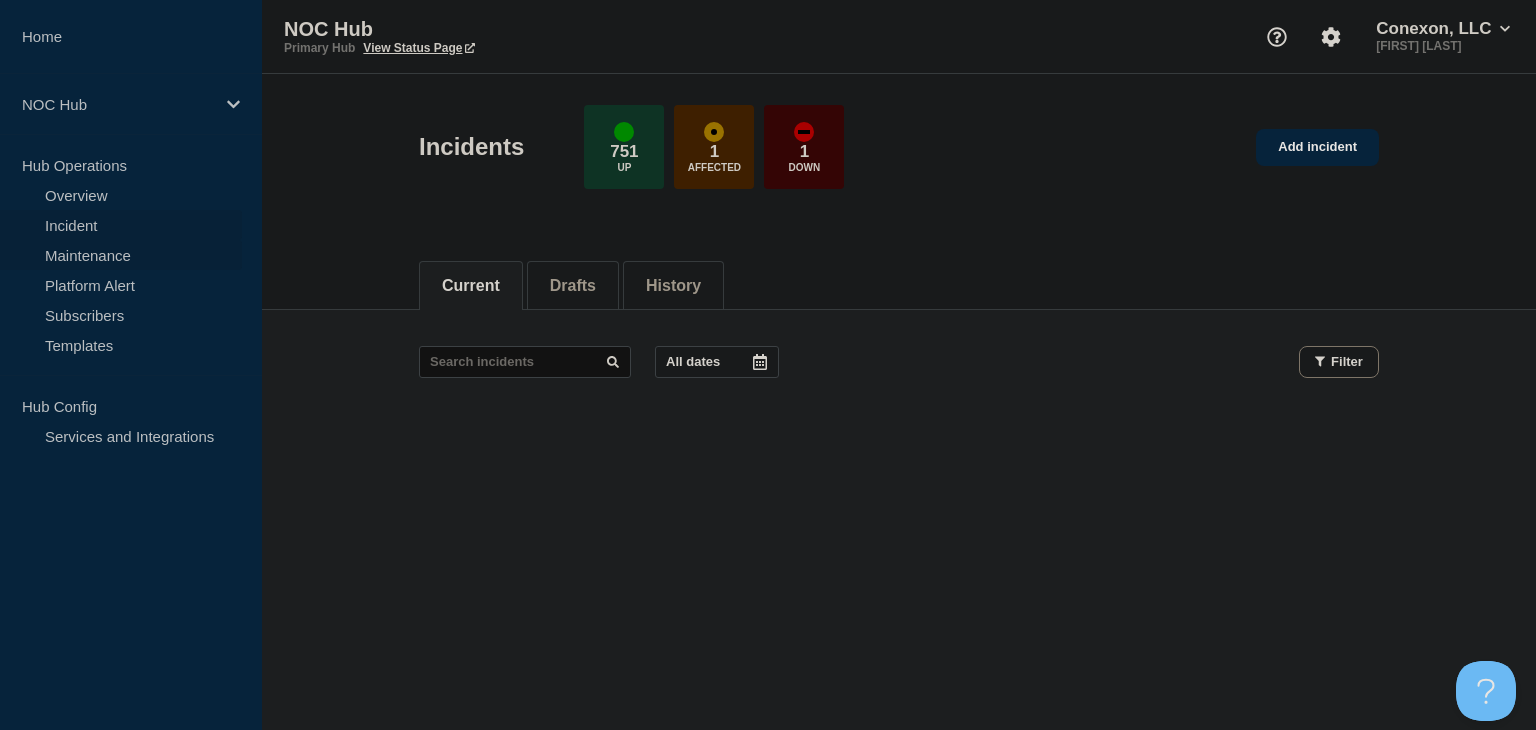 click on "Maintenance" at bounding box center (121, 255) 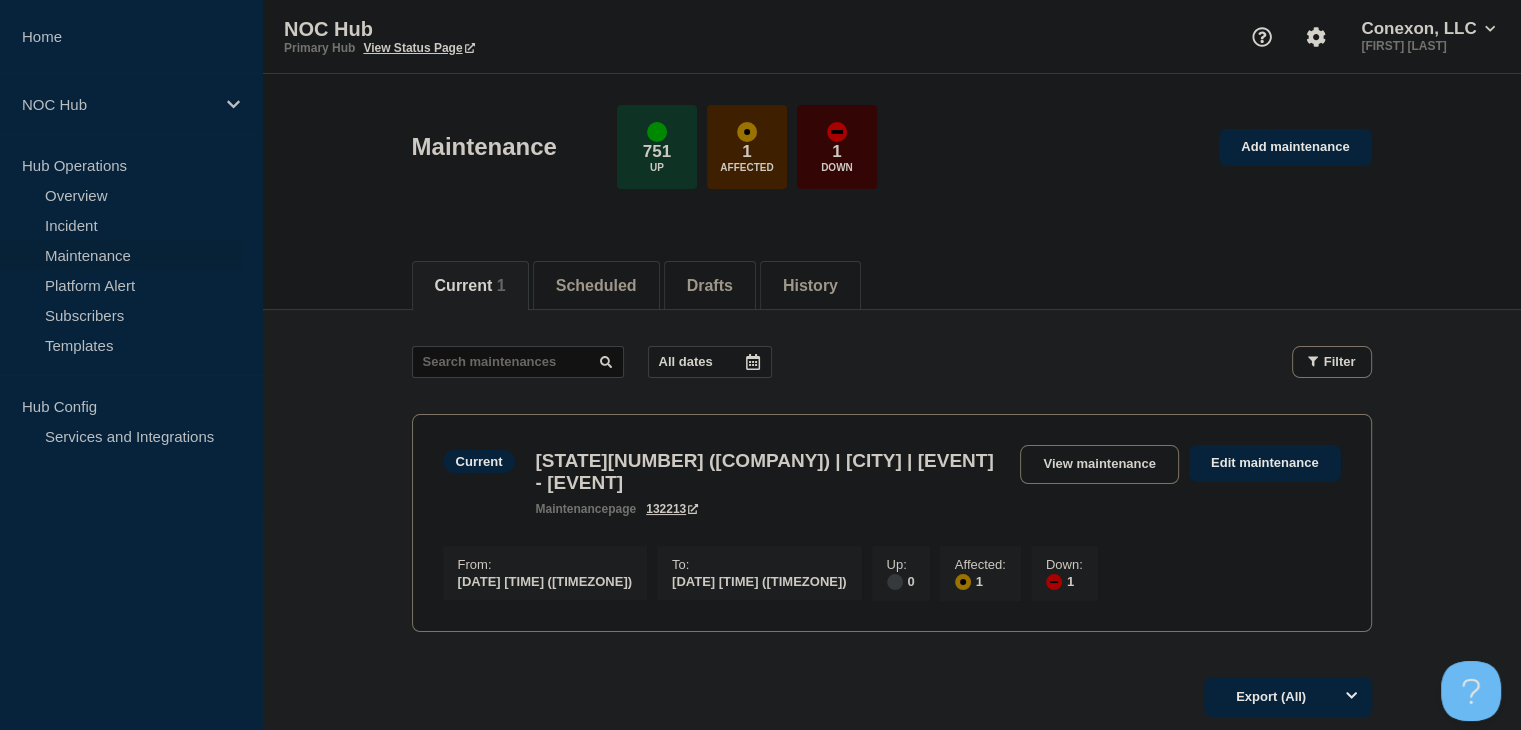 scroll, scrollTop: 100, scrollLeft: 0, axis: vertical 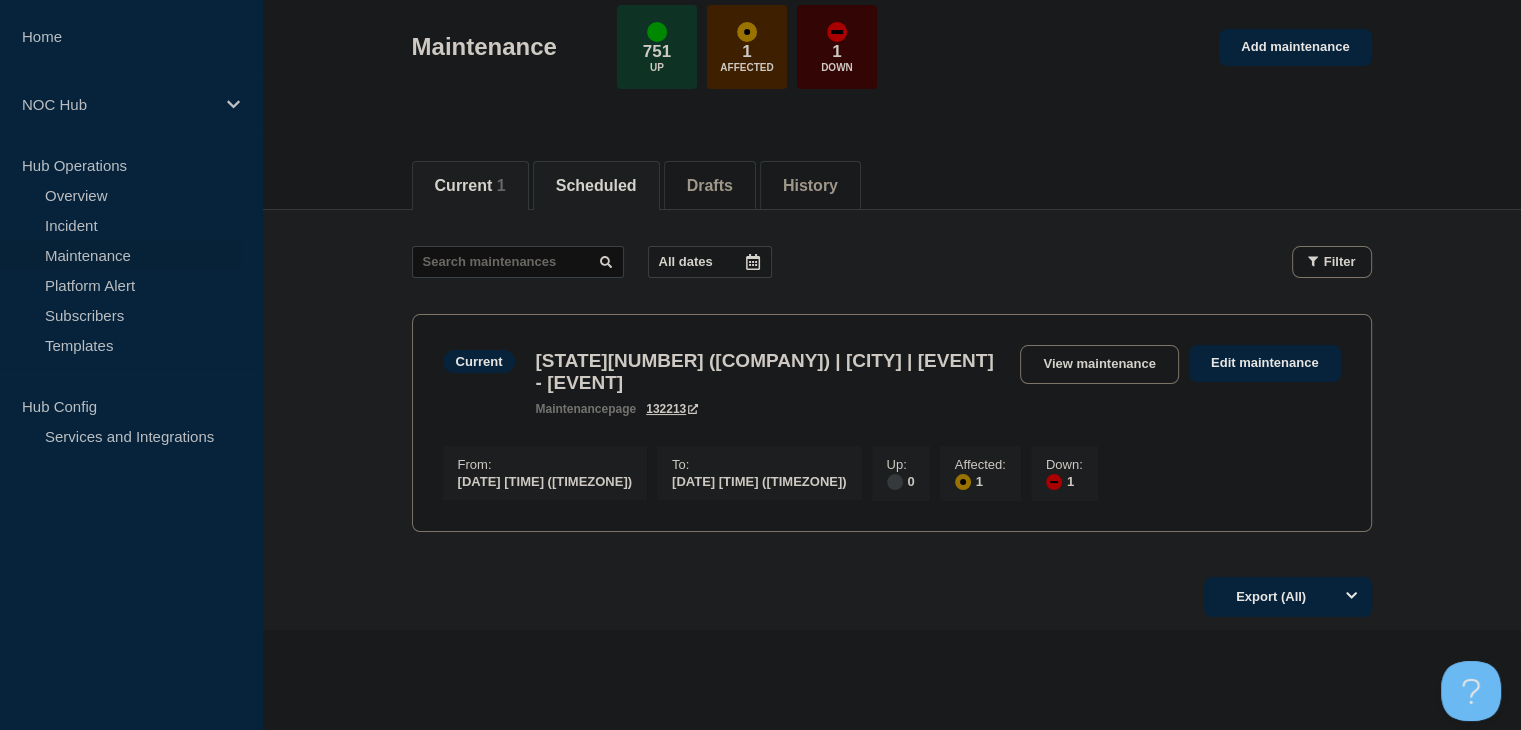 click on "Scheduled" at bounding box center (596, 186) 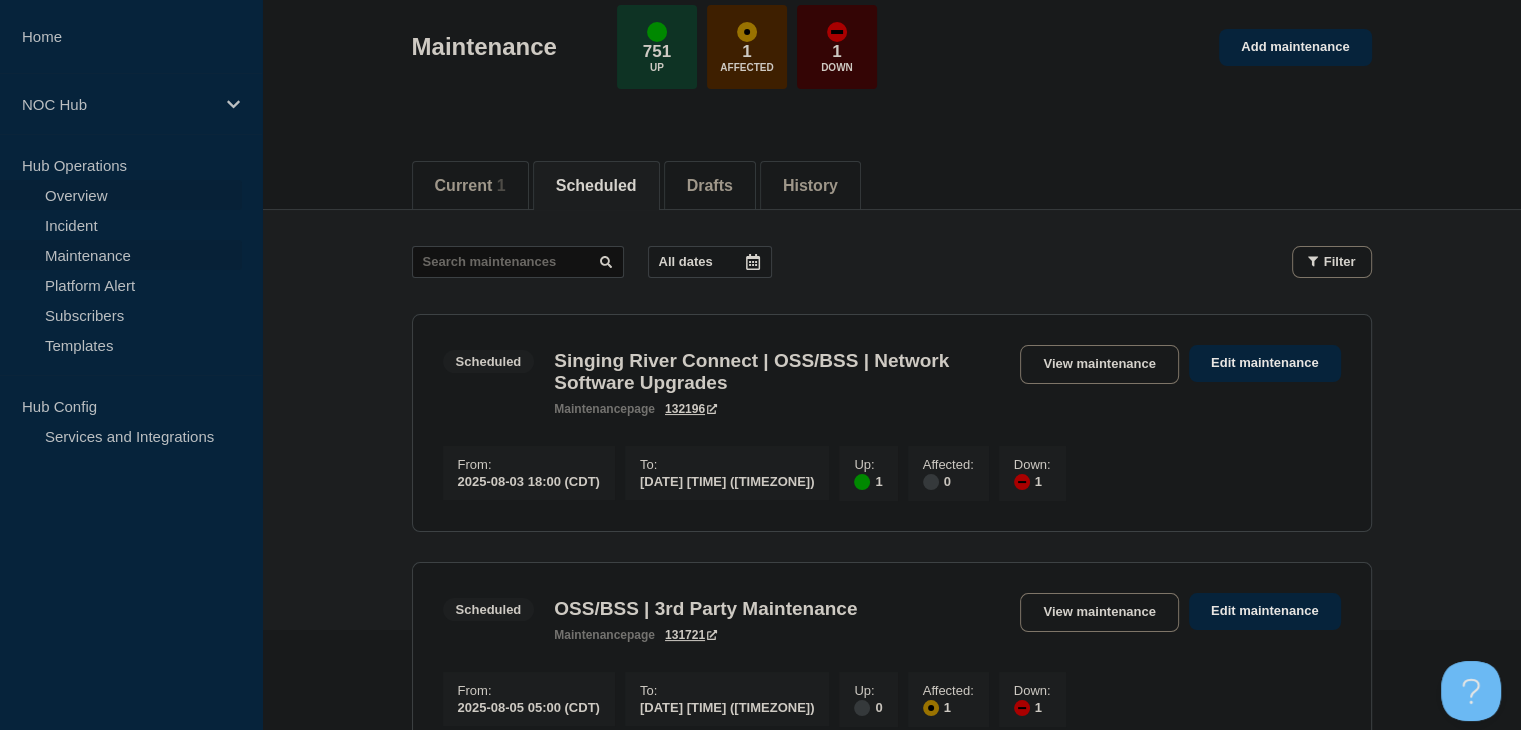 click on "Overview" at bounding box center (121, 195) 